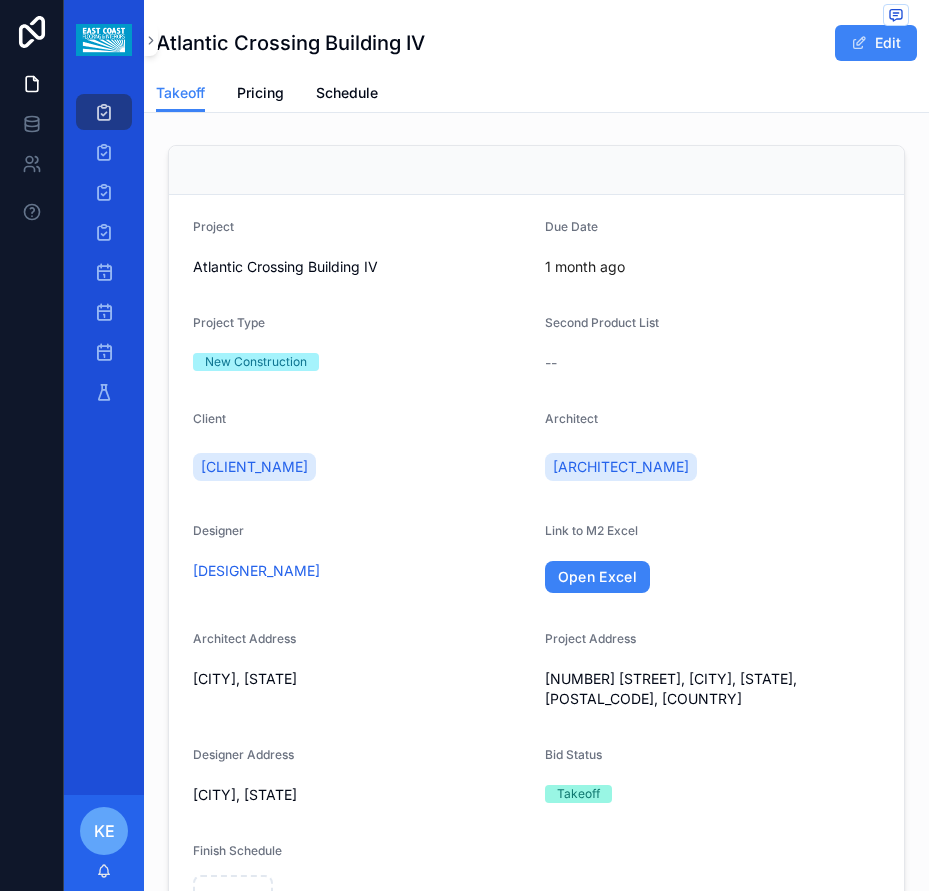 scroll, scrollTop: 0, scrollLeft: 0, axis: both 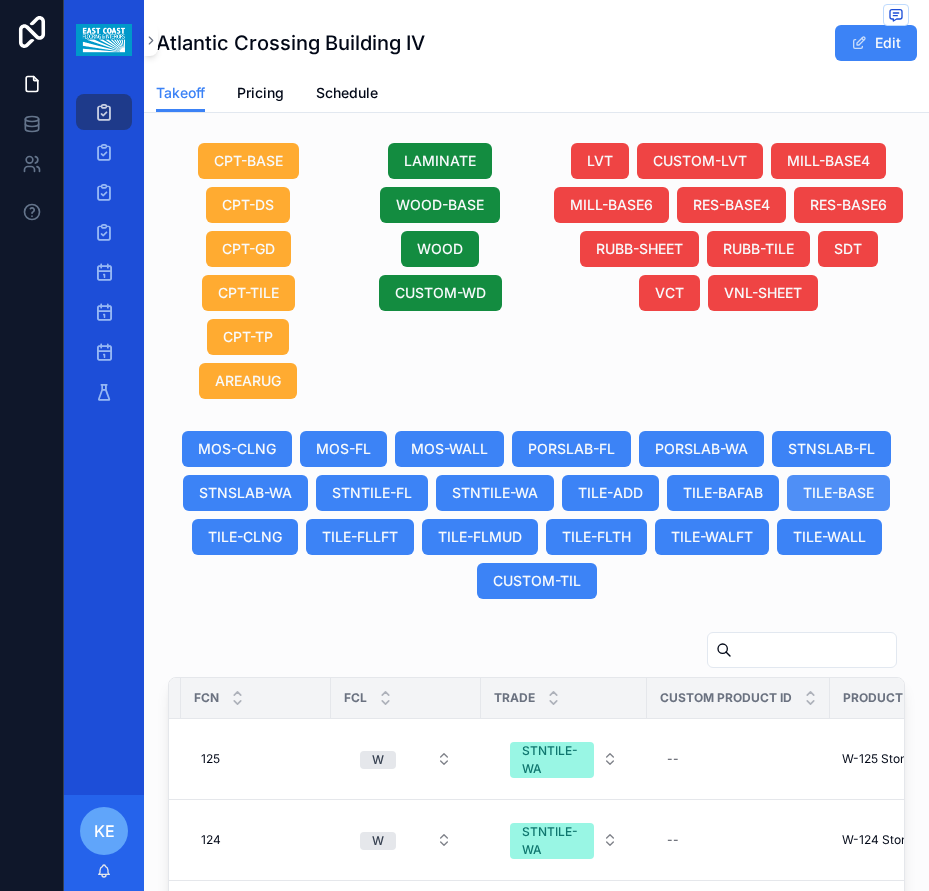 click on "TILE-BASE" at bounding box center (838, 493) 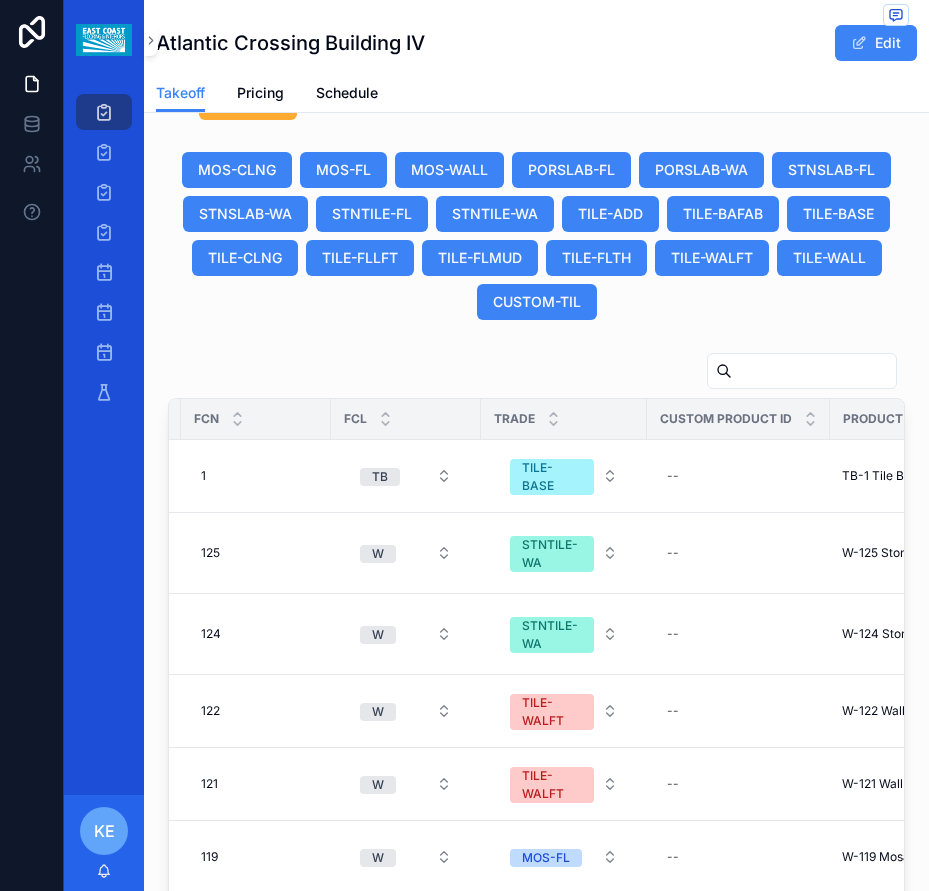 scroll, scrollTop: 1961, scrollLeft: 0, axis: vertical 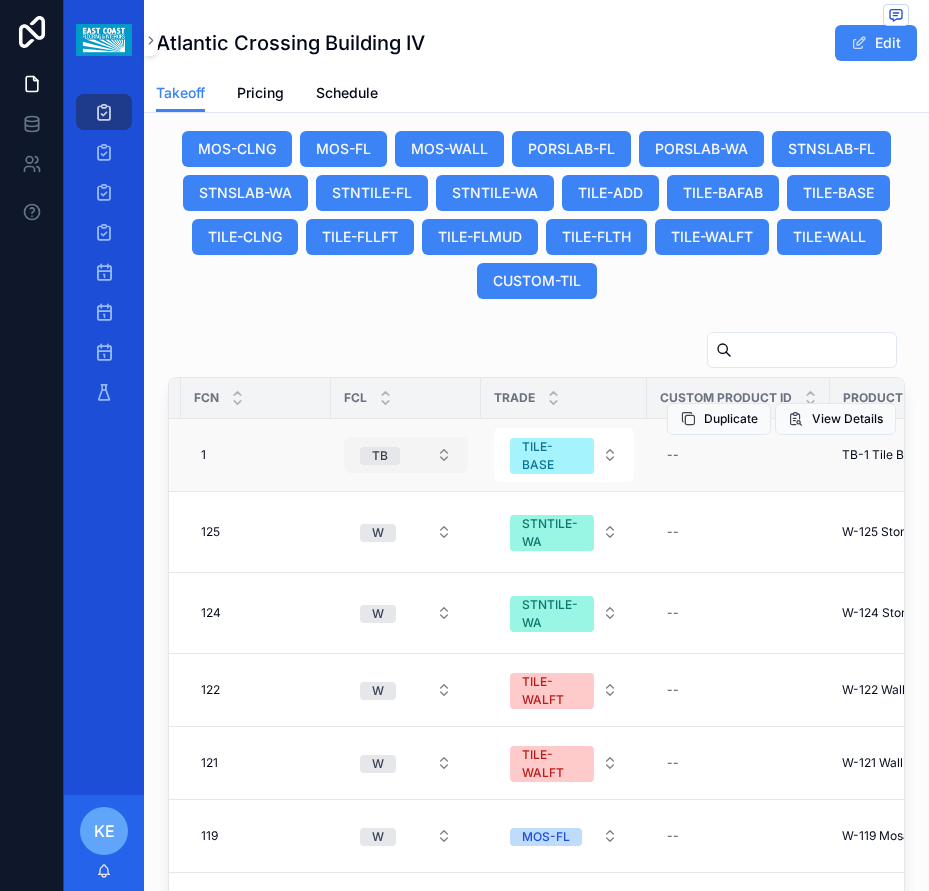 click on "TB" at bounding box center (380, 456) 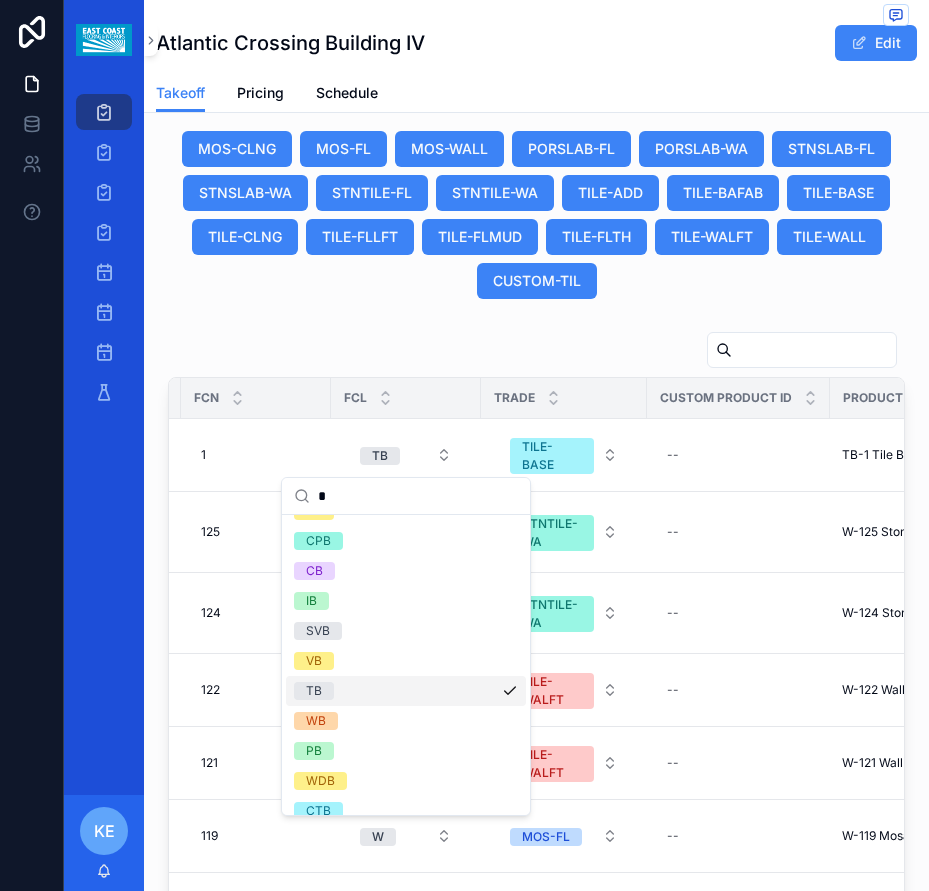 scroll, scrollTop: 188, scrollLeft: 0, axis: vertical 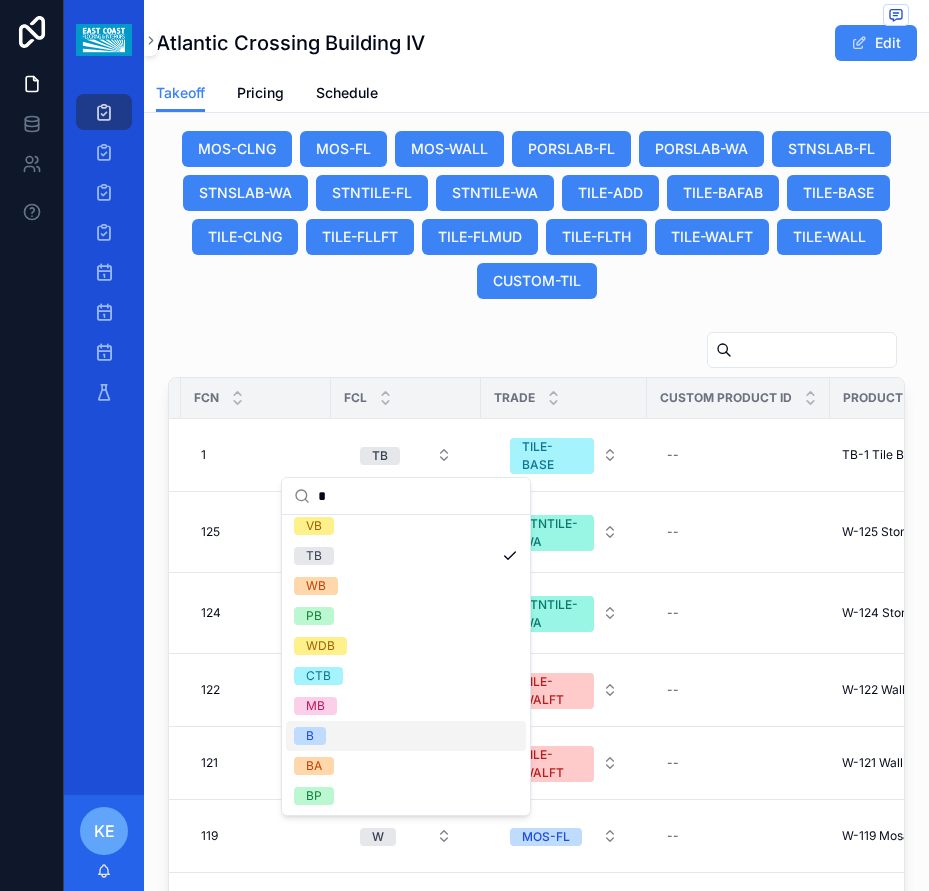 type on "*" 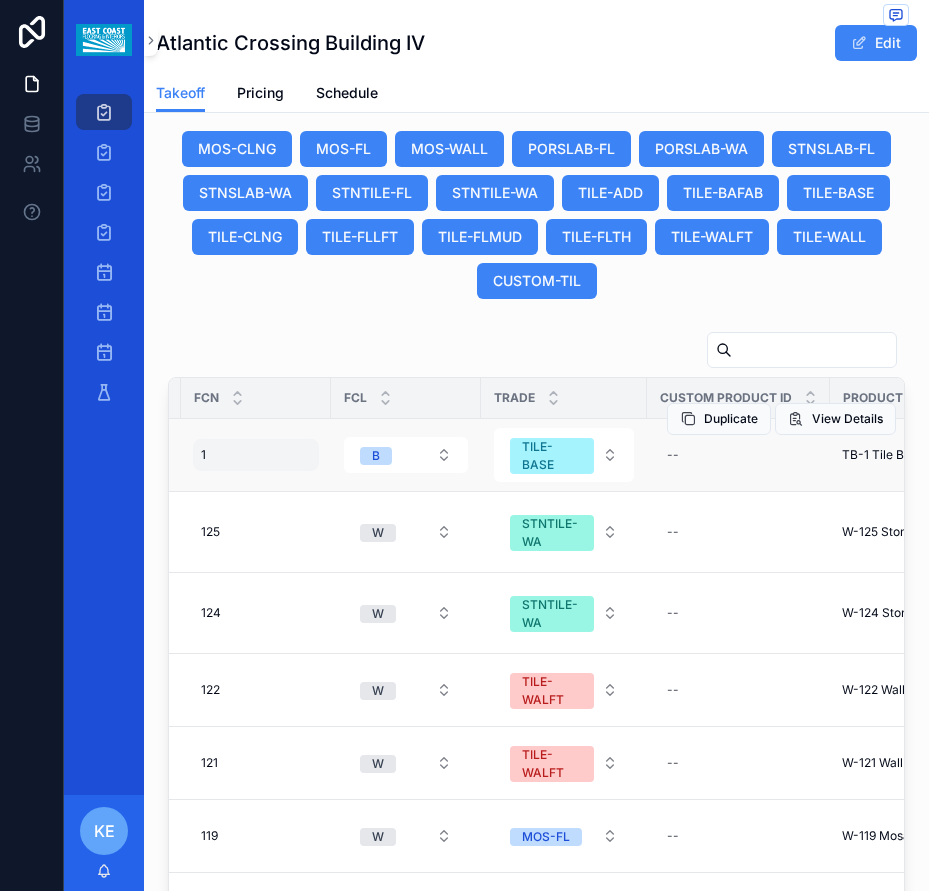 click on "1 1" at bounding box center [256, 455] 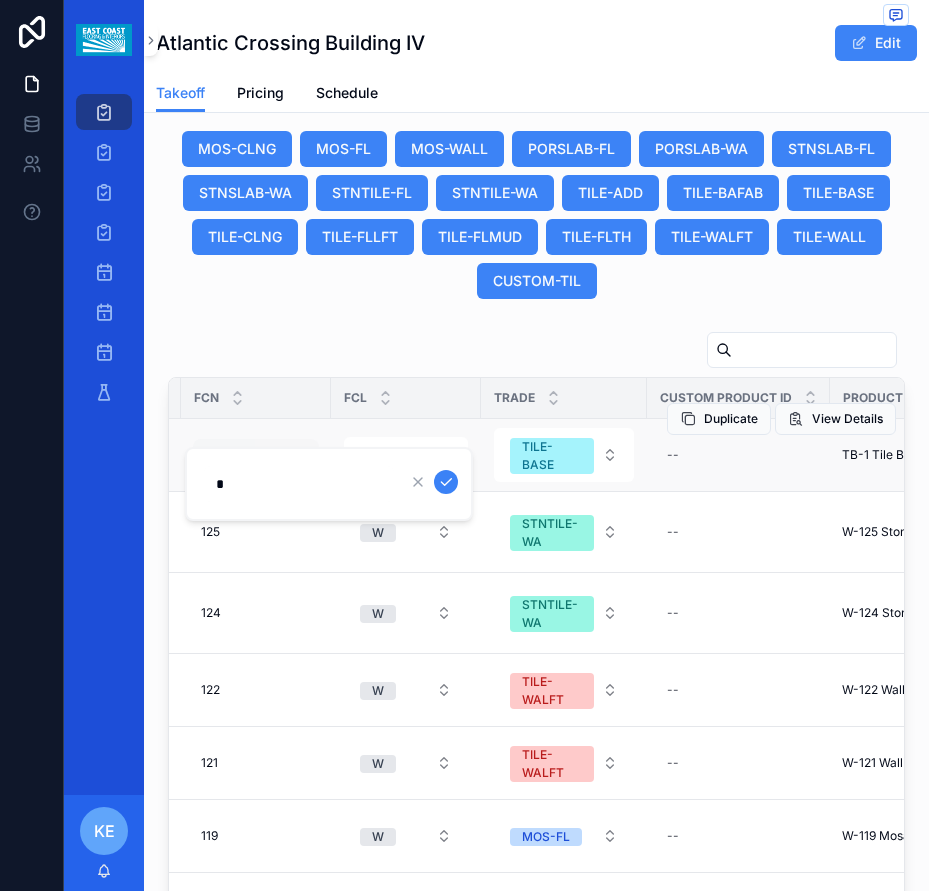 type on "**" 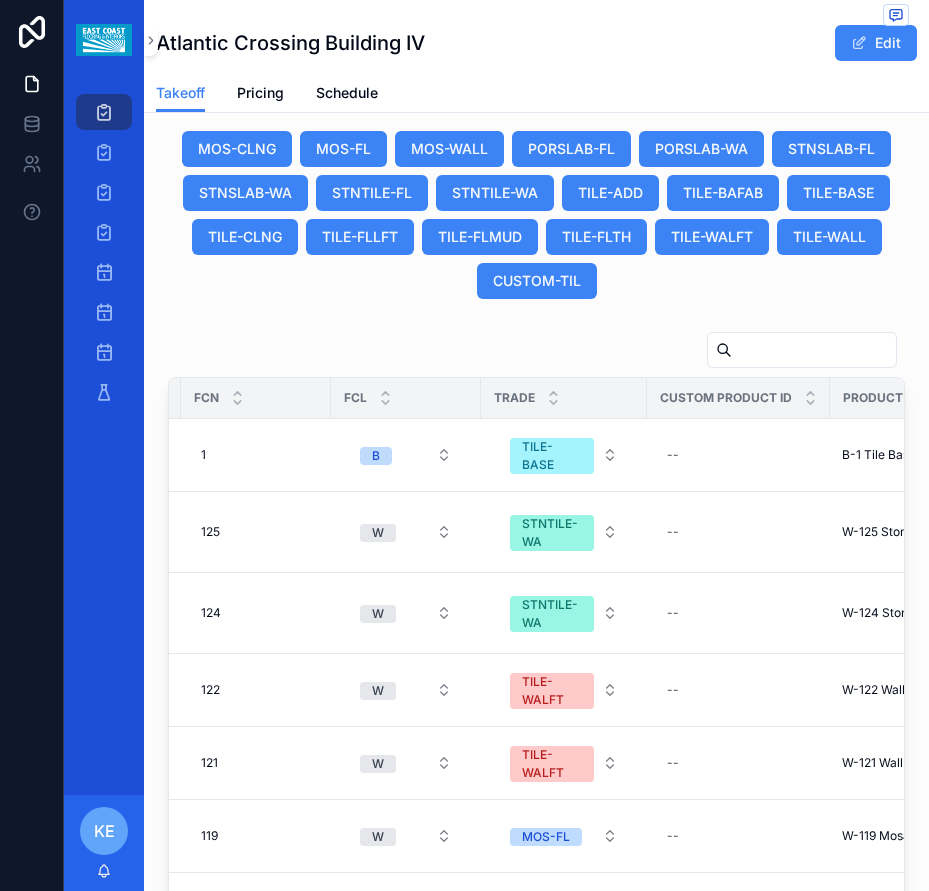 click on "1 1" at bounding box center [256, 455] 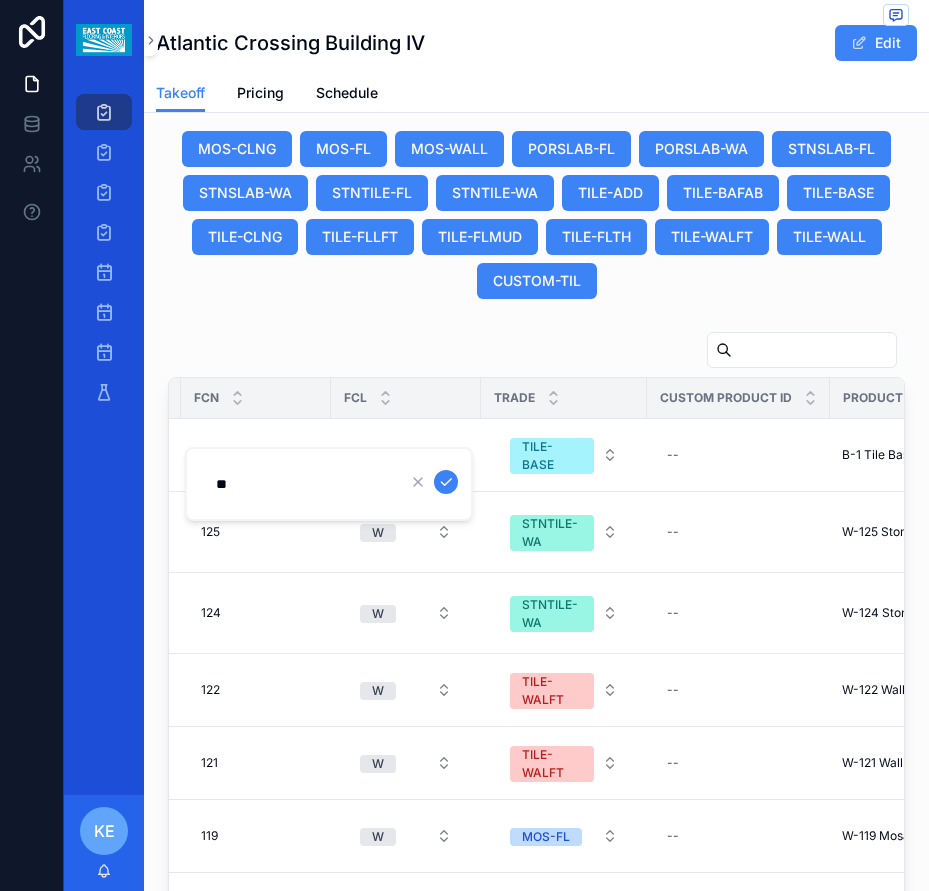 type on "***" 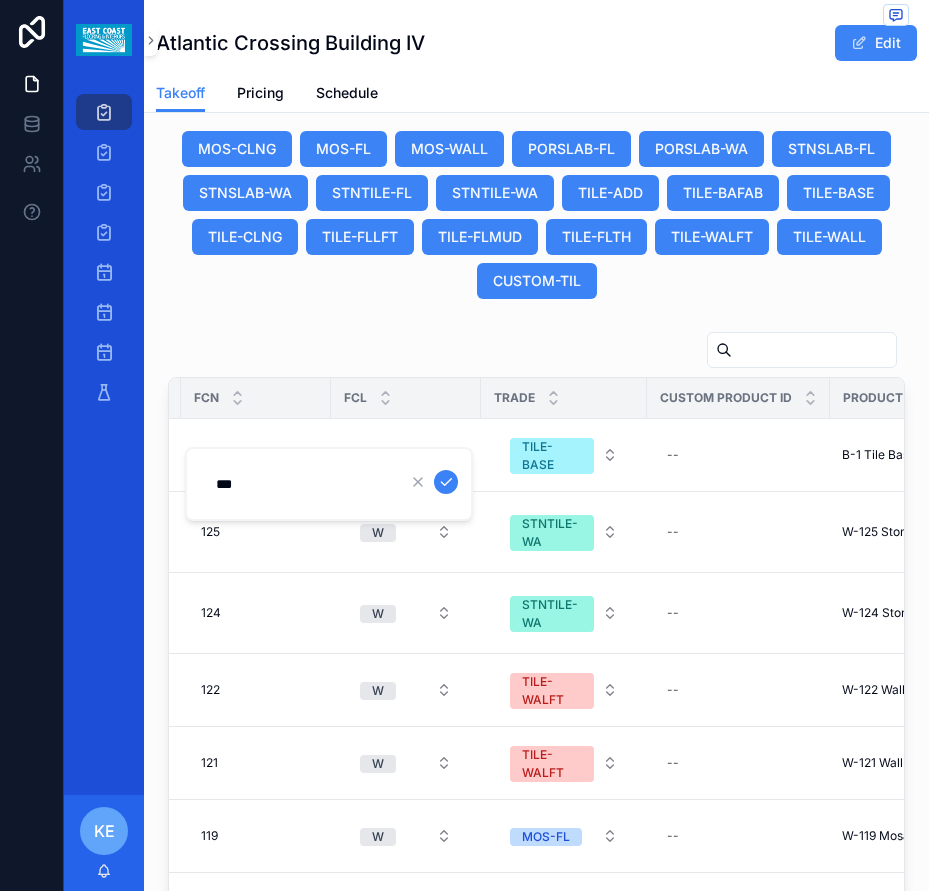 click at bounding box center (446, 482) 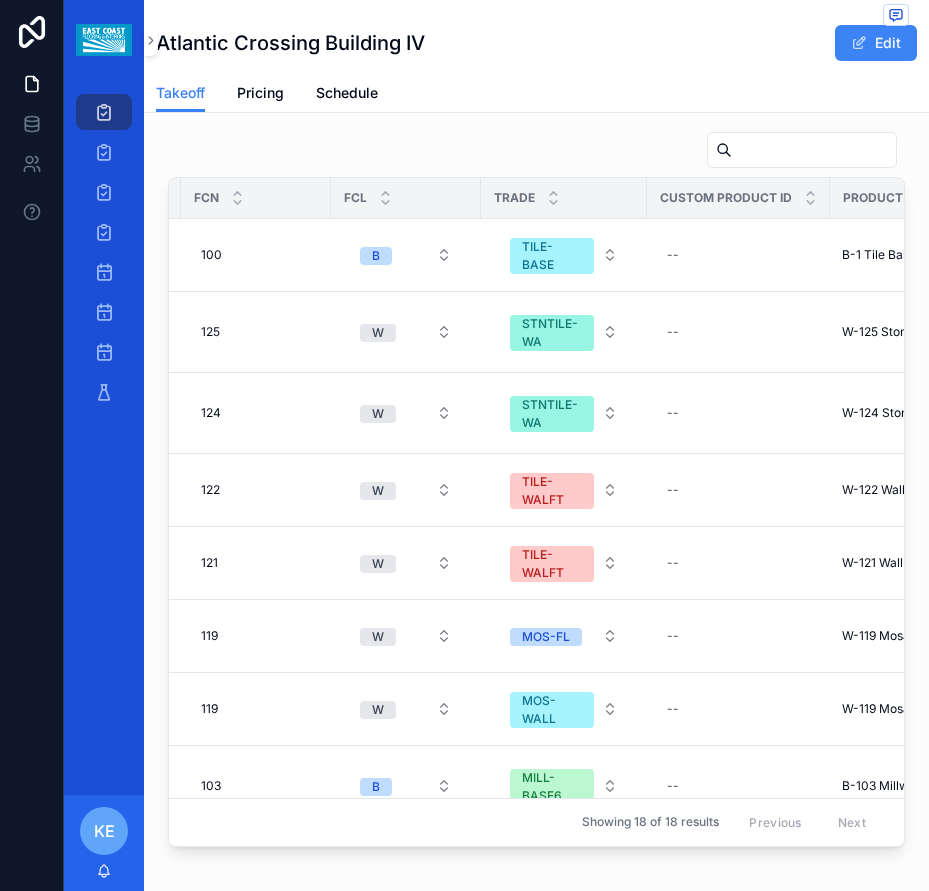 scroll, scrollTop: 2261, scrollLeft: 0, axis: vertical 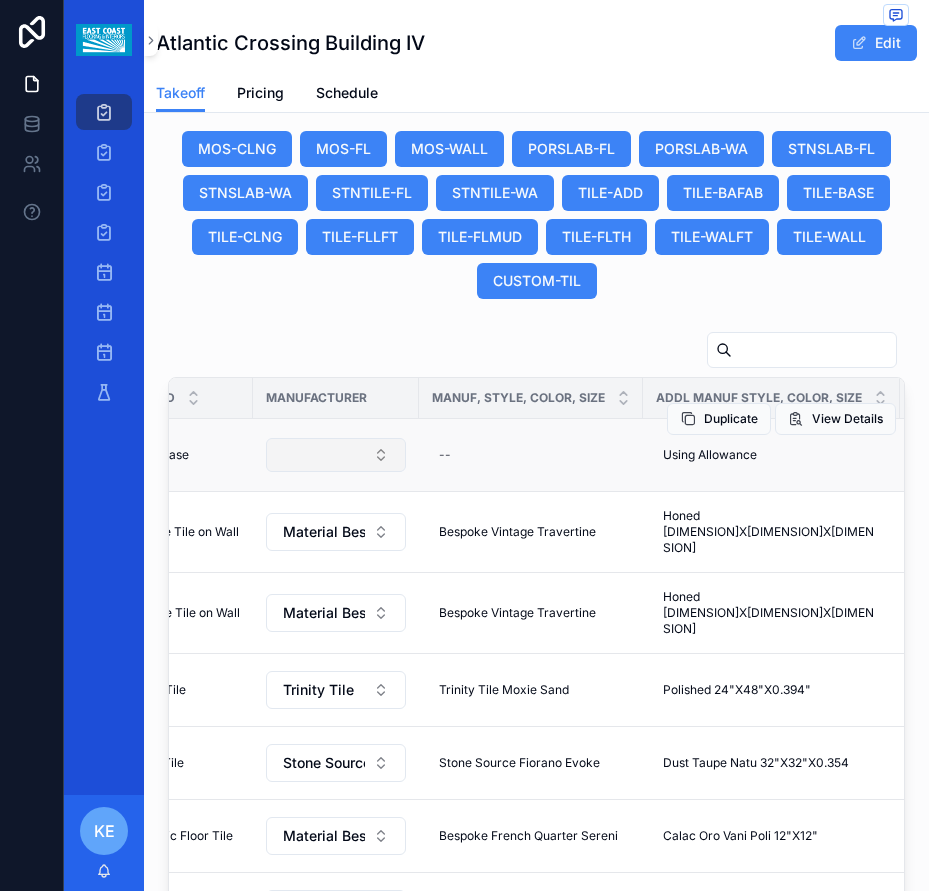 click at bounding box center [336, 455] 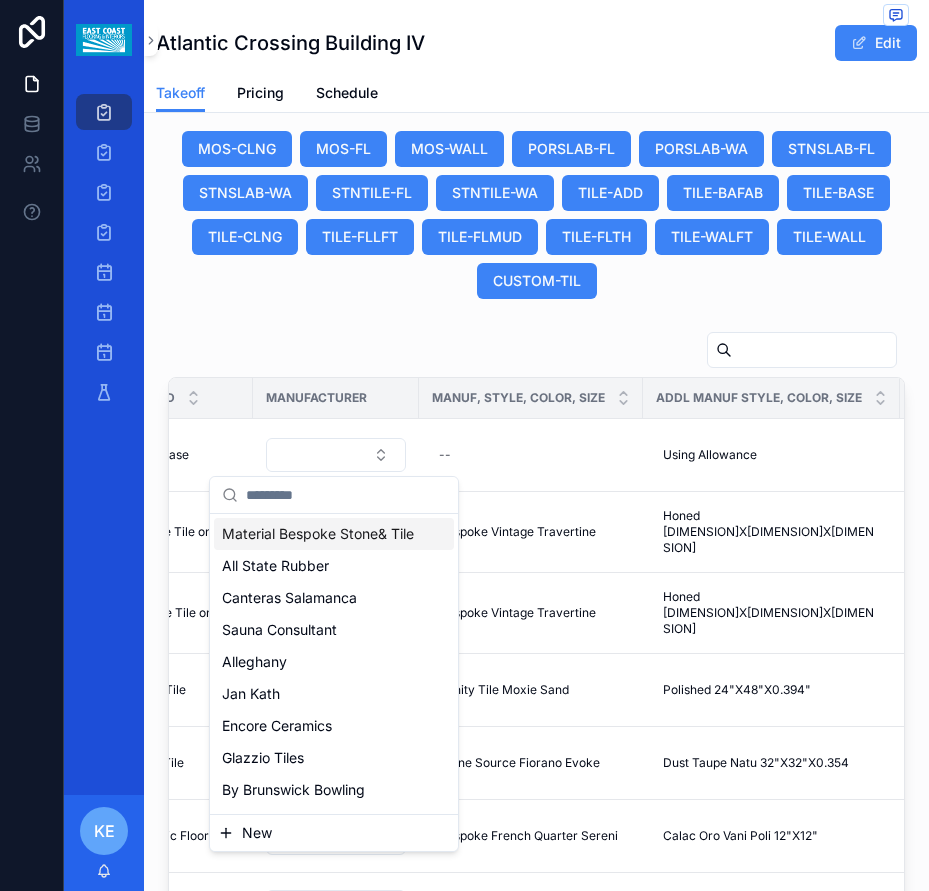 click on "Material Bespoke Stone& Tile" at bounding box center [318, 534] 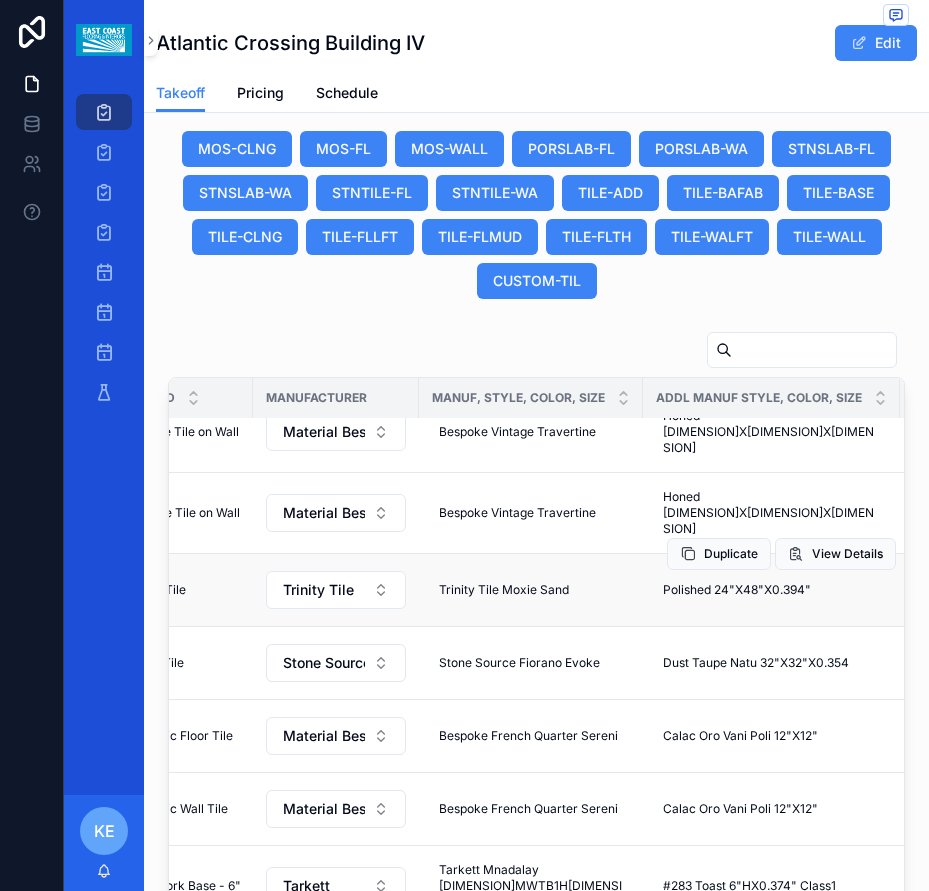 scroll, scrollTop: 0, scrollLeft: 921, axis: horizontal 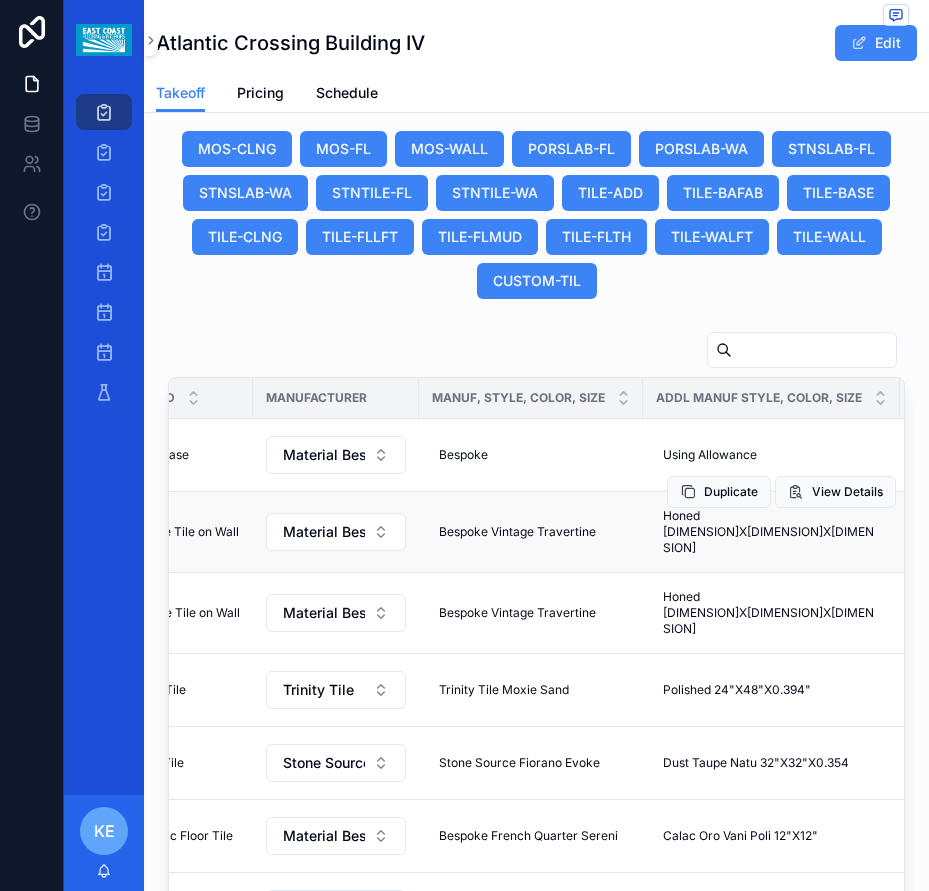 click on "Bespoke Vintage Travertine Bespoke Vintage Travertine" at bounding box center [531, 531] 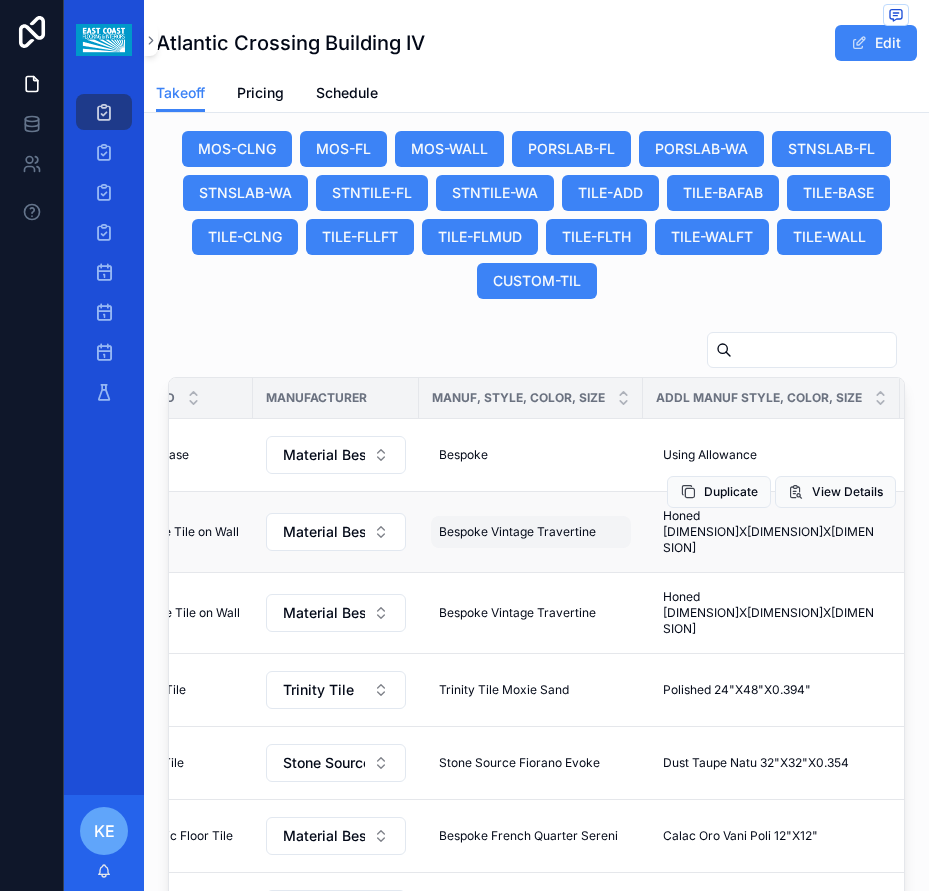 click on "Bespoke Vintage Travertine" at bounding box center (517, 532) 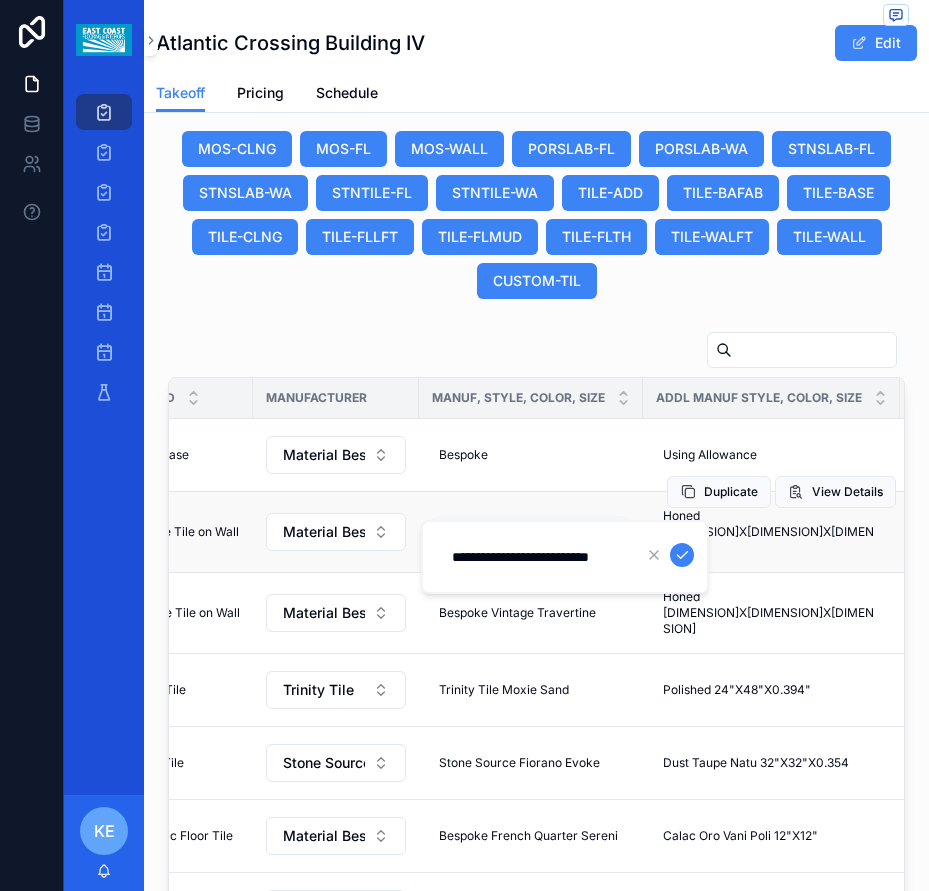 scroll, scrollTop: 0, scrollLeft: 20, axis: horizontal 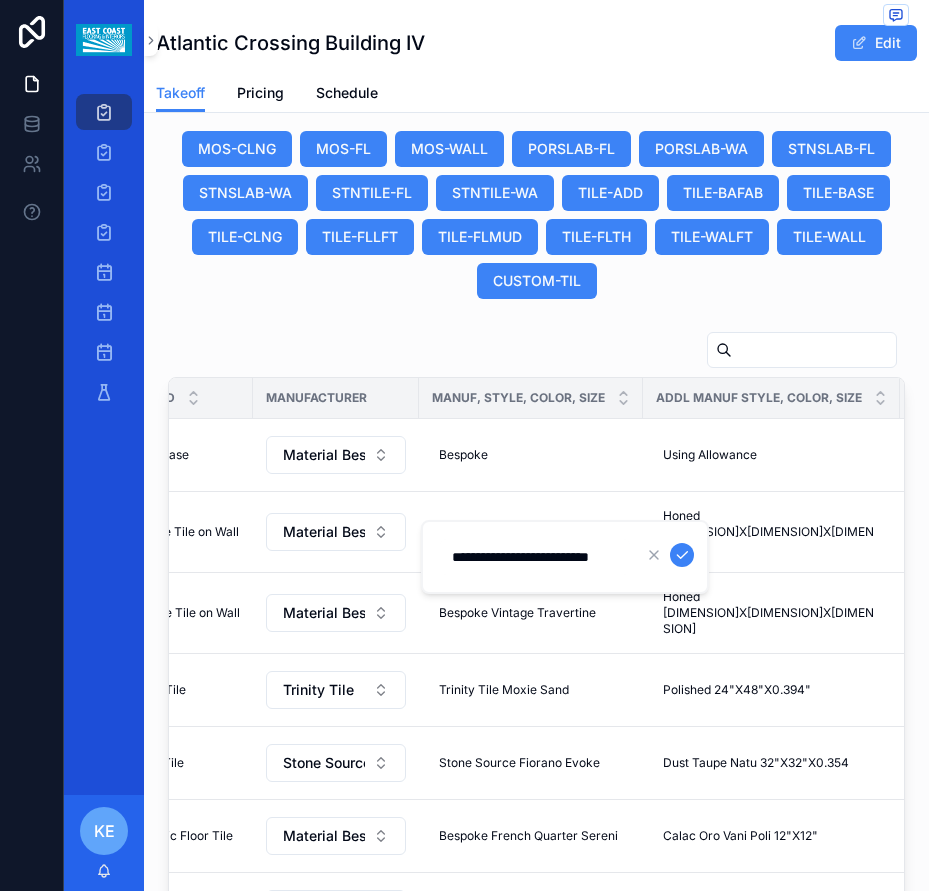 drag, startPoint x: 616, startPoint y: 563, endPoint x: 494, endPoint y: 555, distance: 122.26202 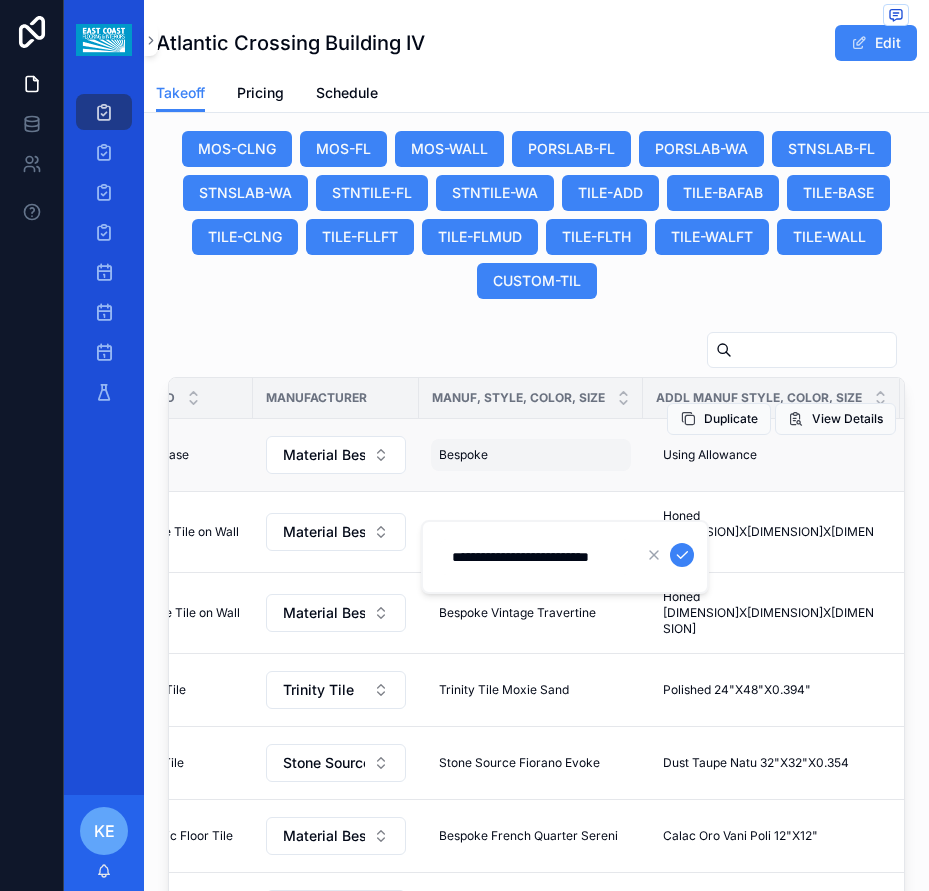 scroll, scrollTop: 0, scrollLeft: 0, axis: both 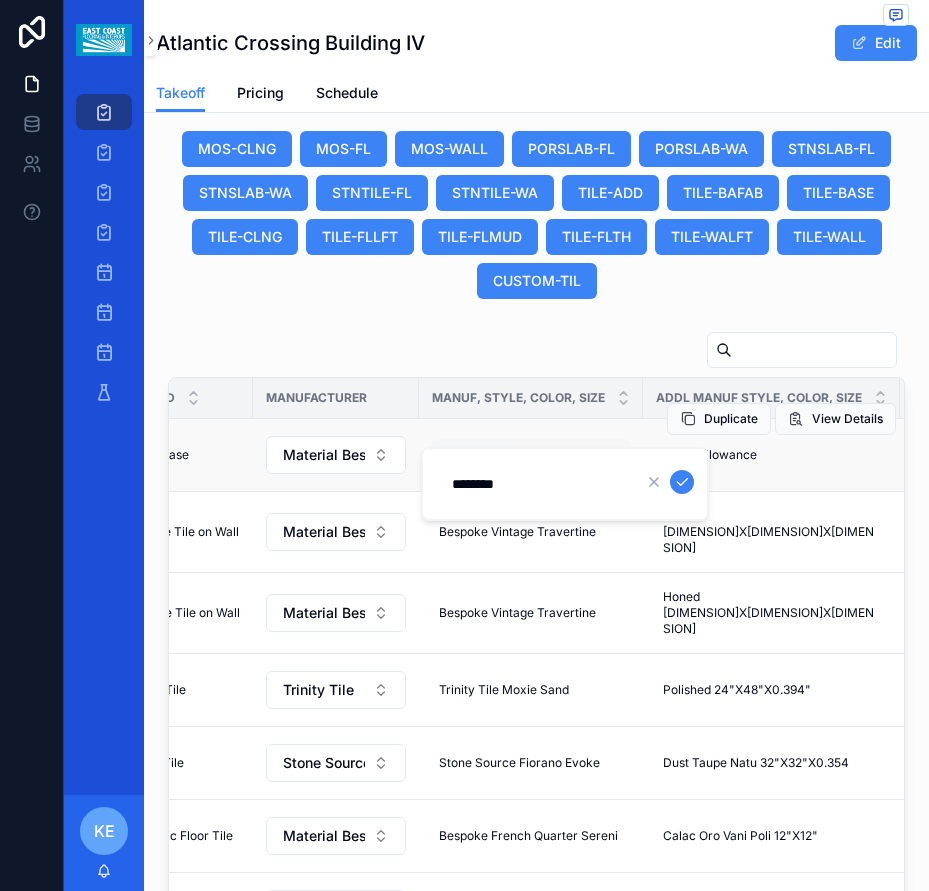 type on "**********" 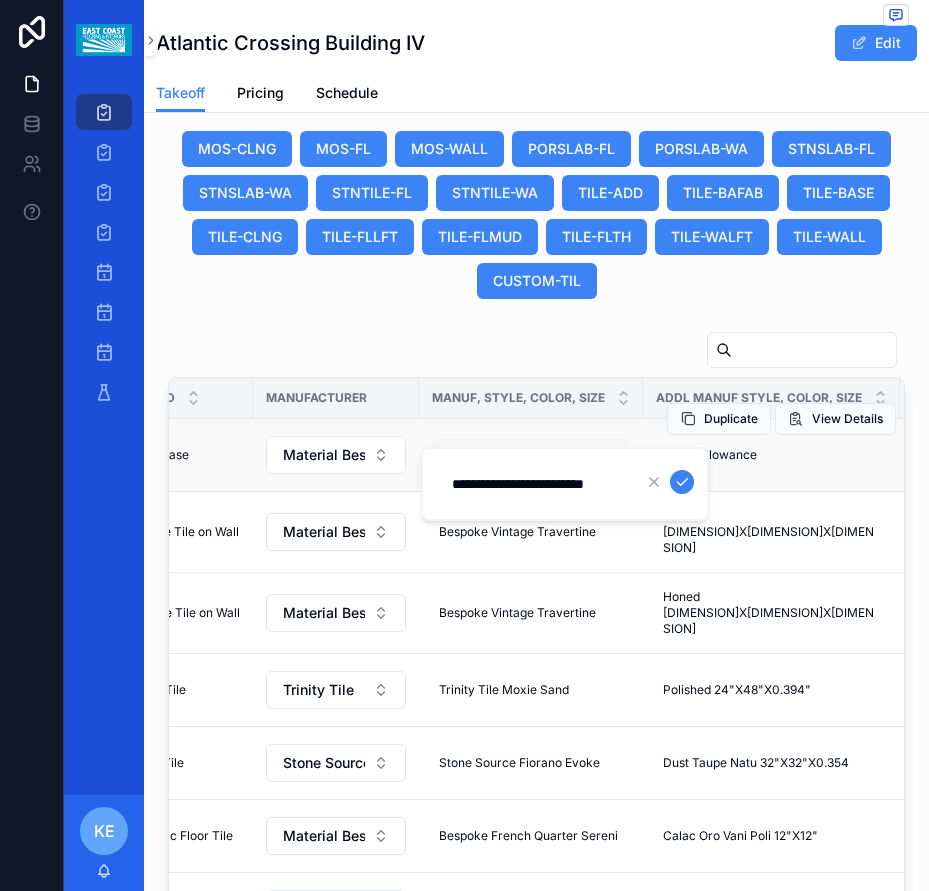scroll, scrollTop: 0, scrollLeft: 16, axis: horizontal 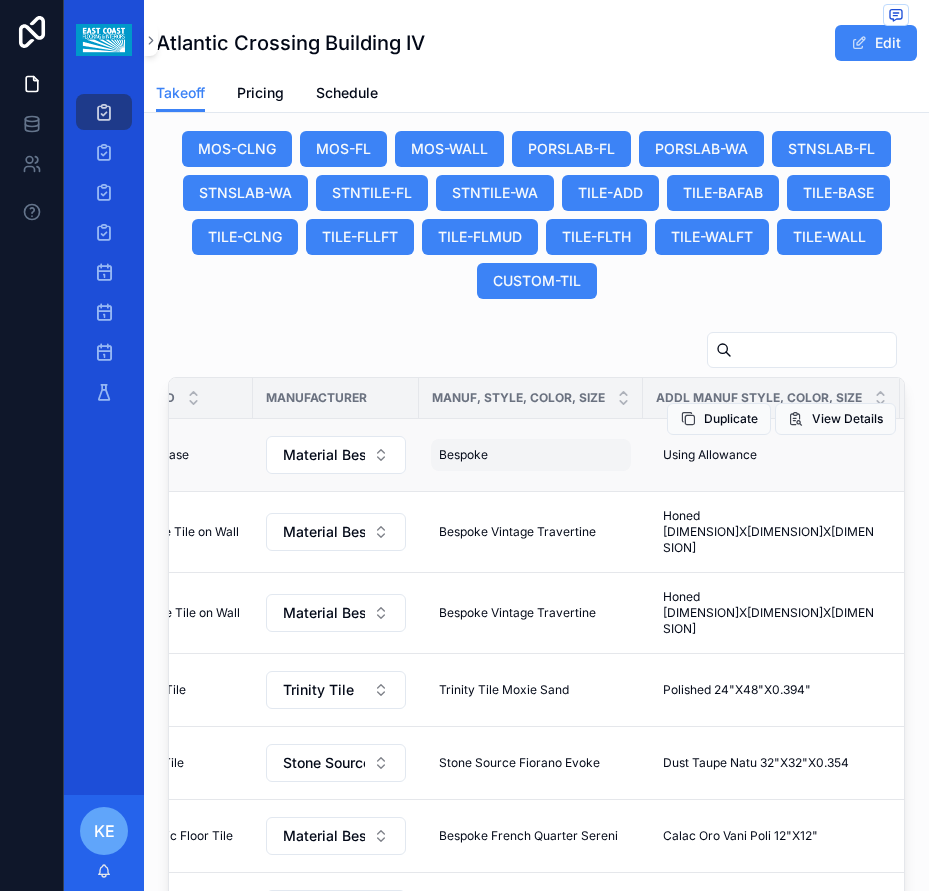 click on "Bespoke Bespoke" at bounding box center (531, 455) 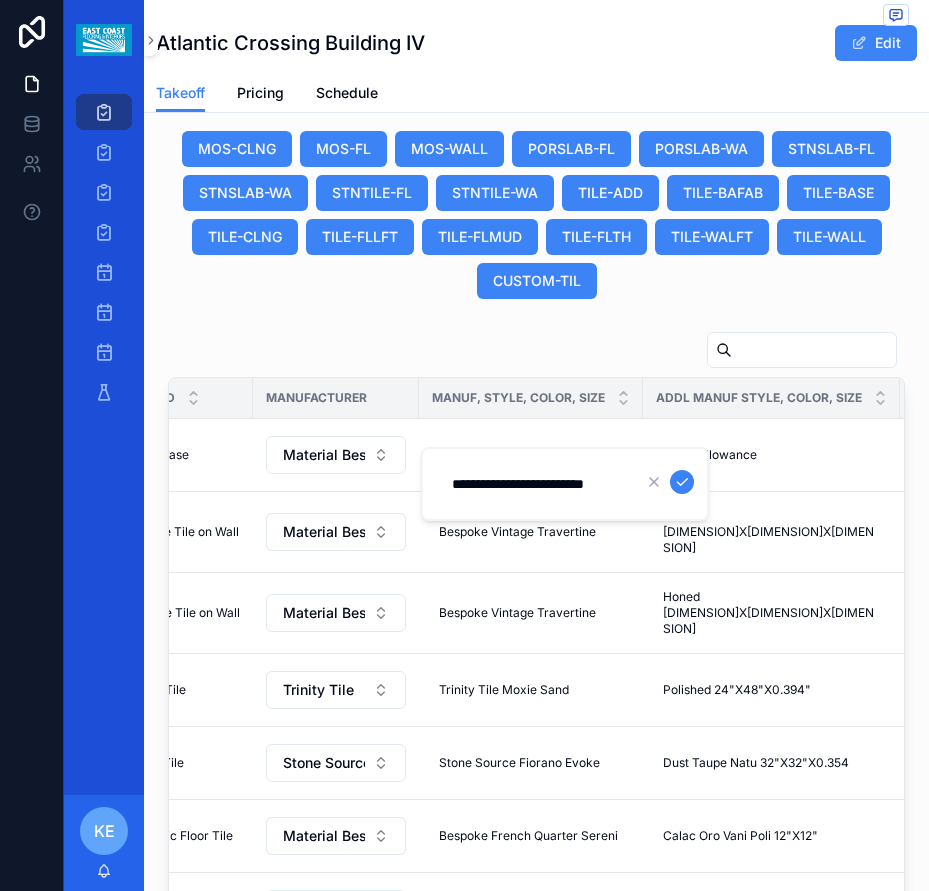 scroll, scrollTop: 0, scrollLeft: 17, axis: horizontal 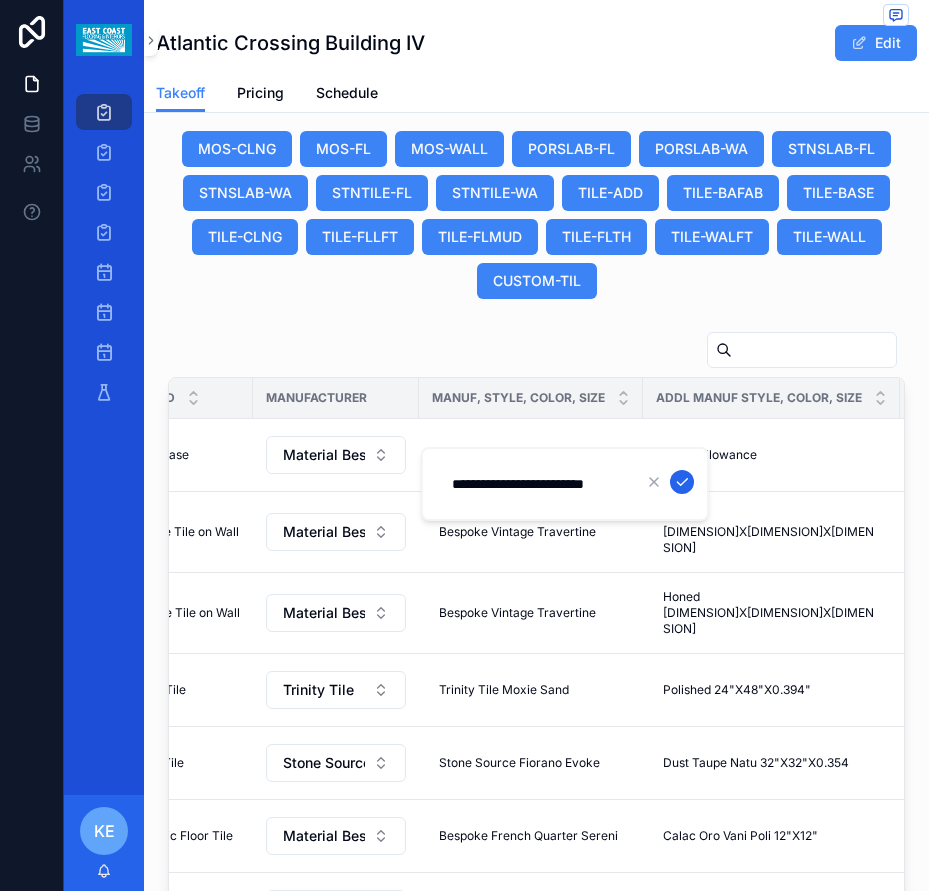 click 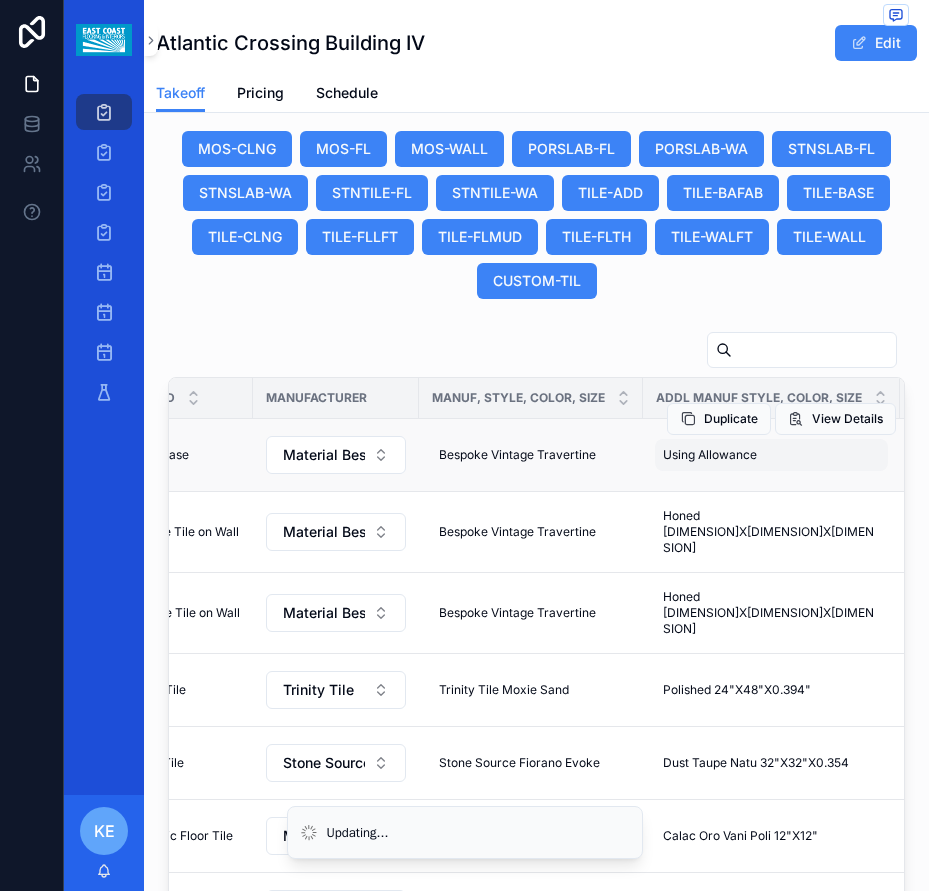 click on "Using Allowance Using Allowance" at bounding box center [771, 455] 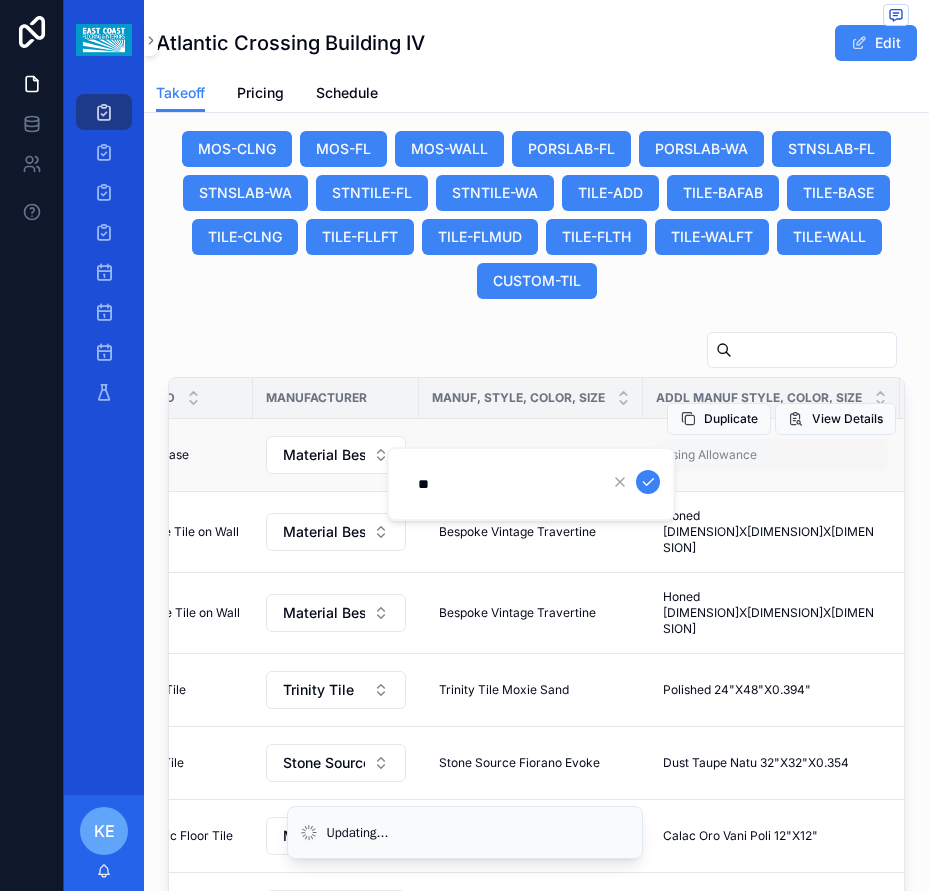 type on "*" 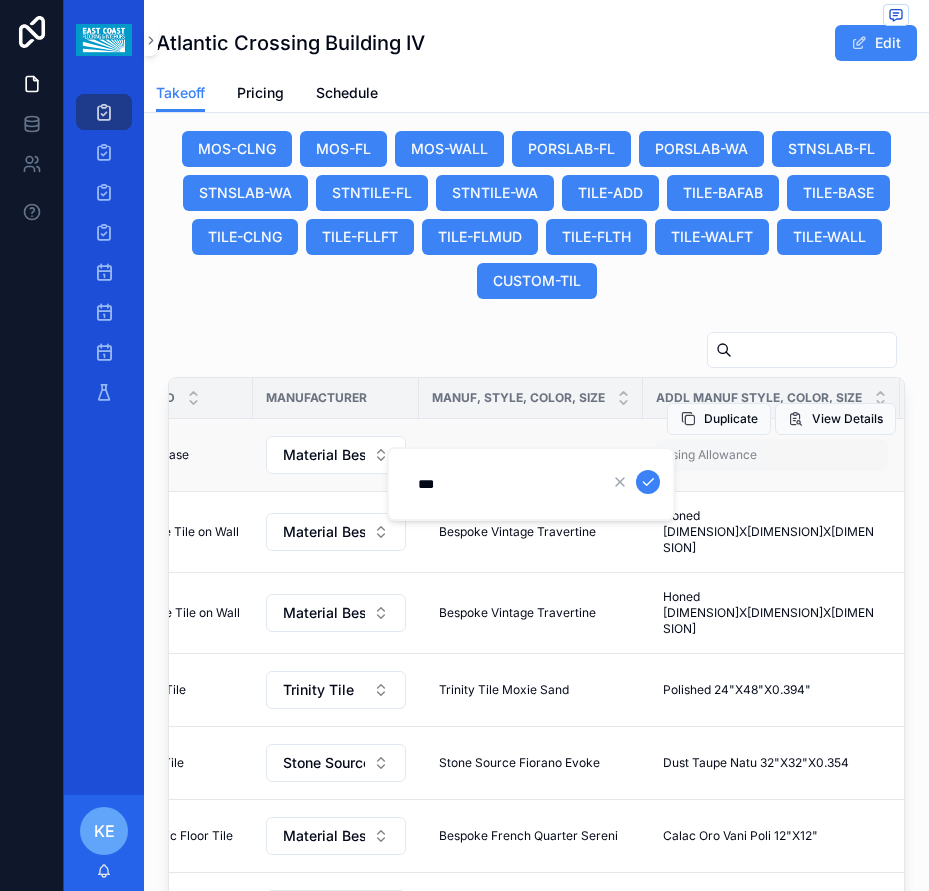 type on "****" 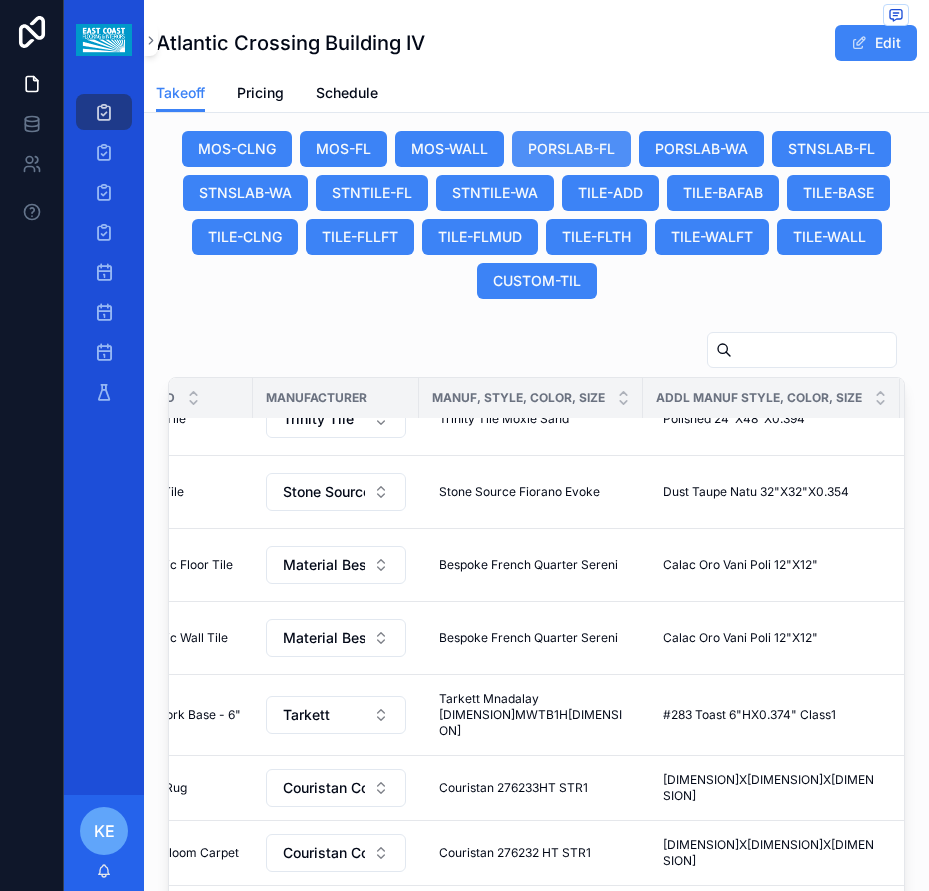 scroll, scrollTop: 0, scrollLeft: 921, axis: horizontal 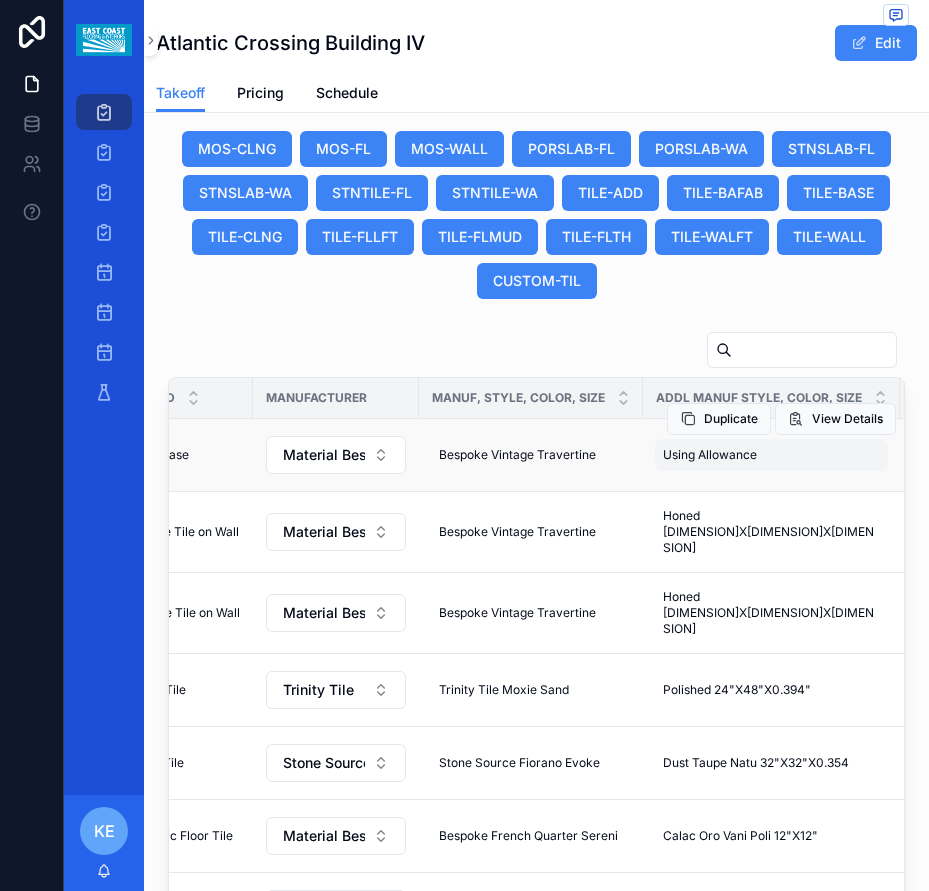 click on "Using Allowance Using Allowance" at bounding box center [771, 455] 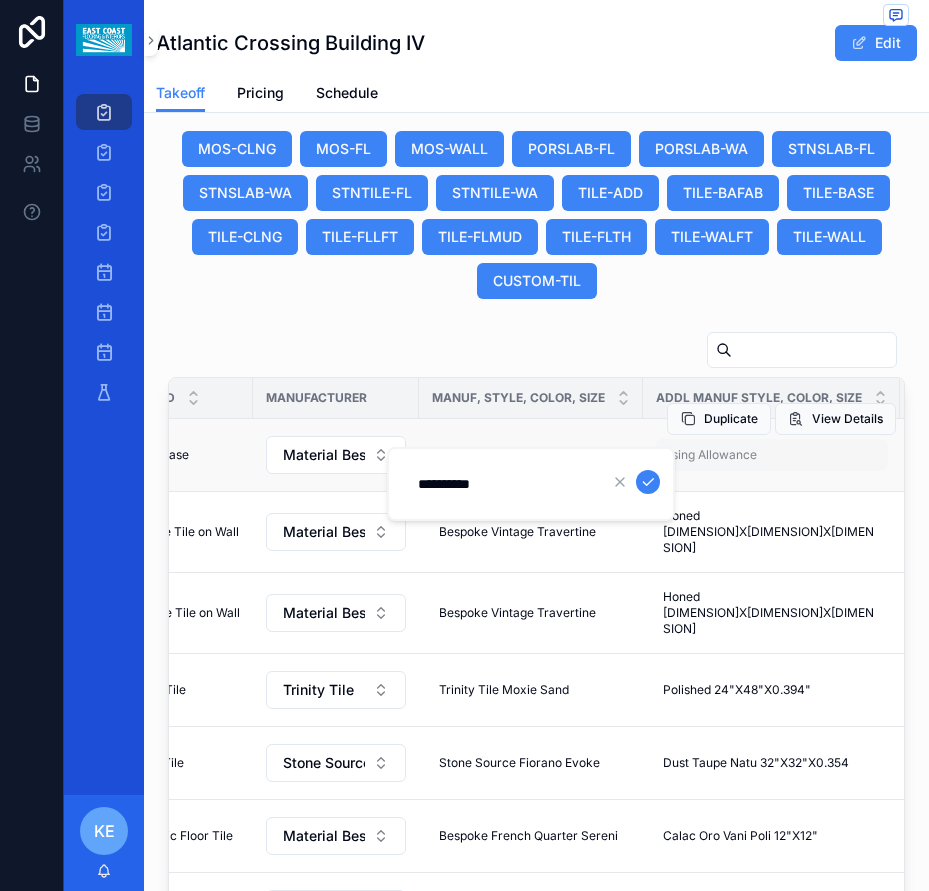 type on "**********" 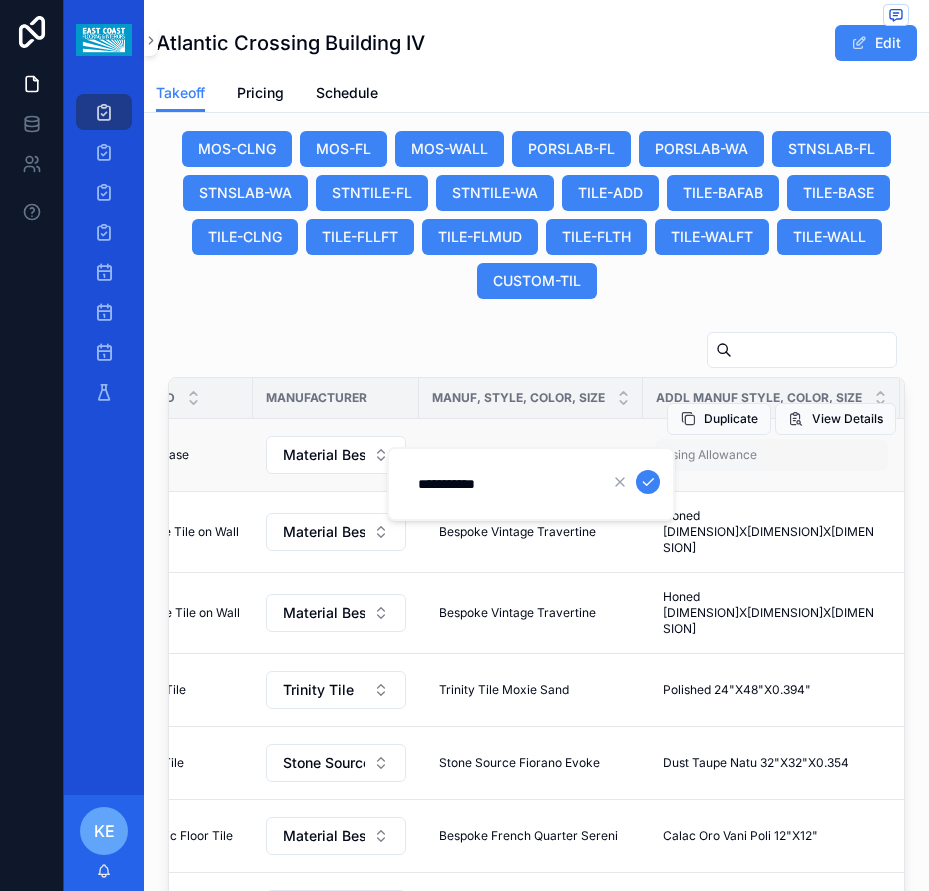 click at bounding box center [648, 482] 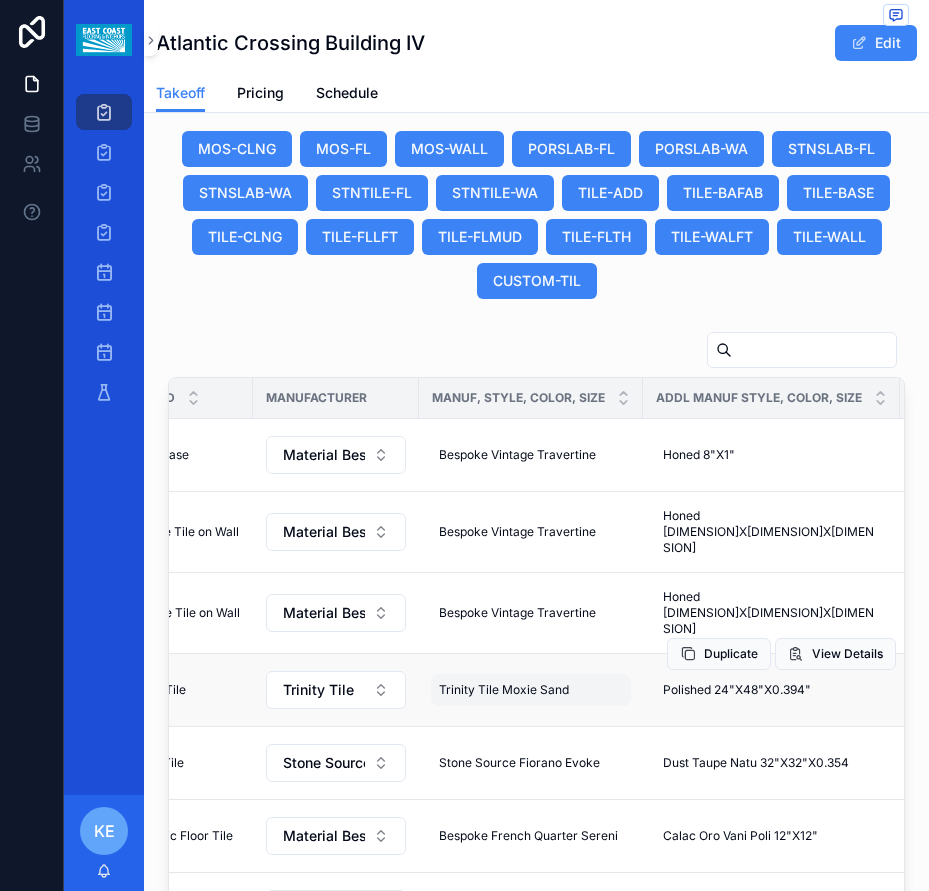 scroll, scrollTop: 200, scrollLeft: 921, axis: both 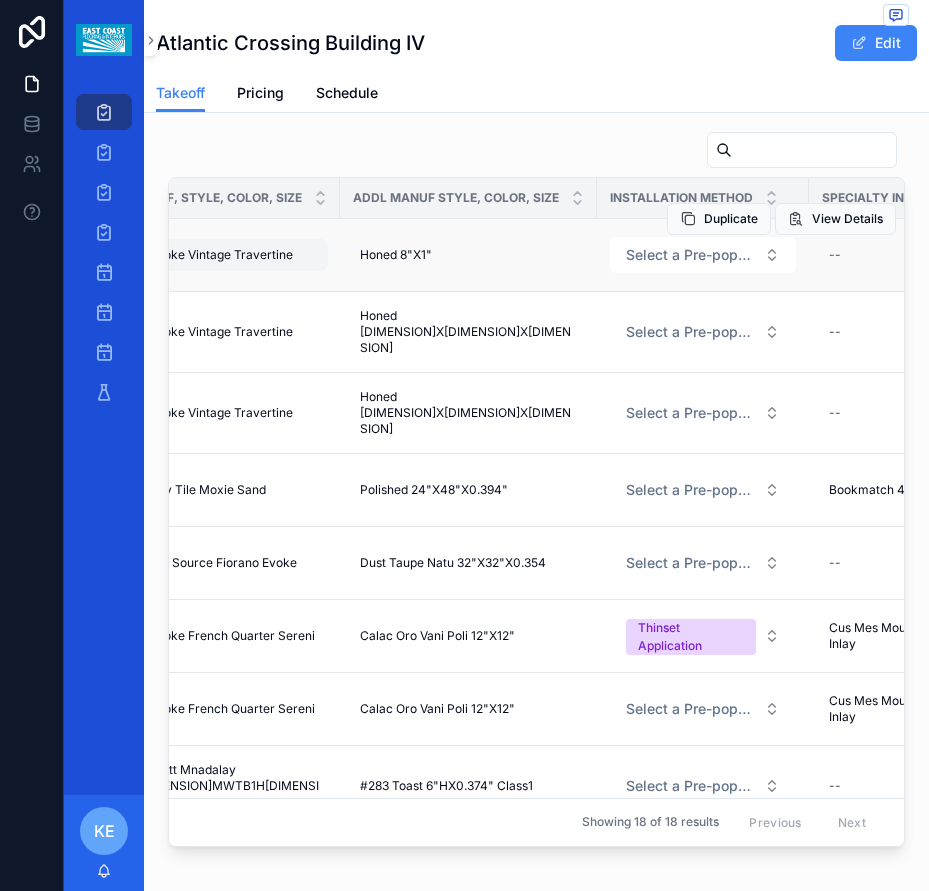 click on "Bespoke Vintage Travertine" at bounding box center [214, 255] 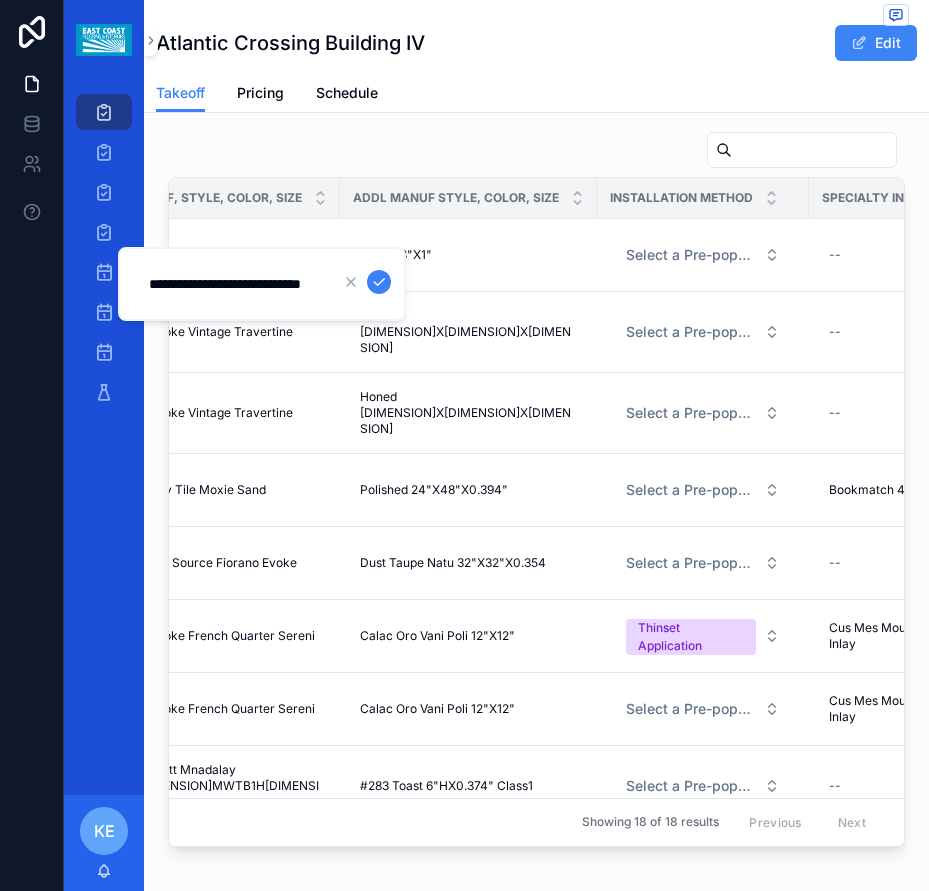scroll, scrollTop: 0, scrollLeft: 48, axis: horizontal 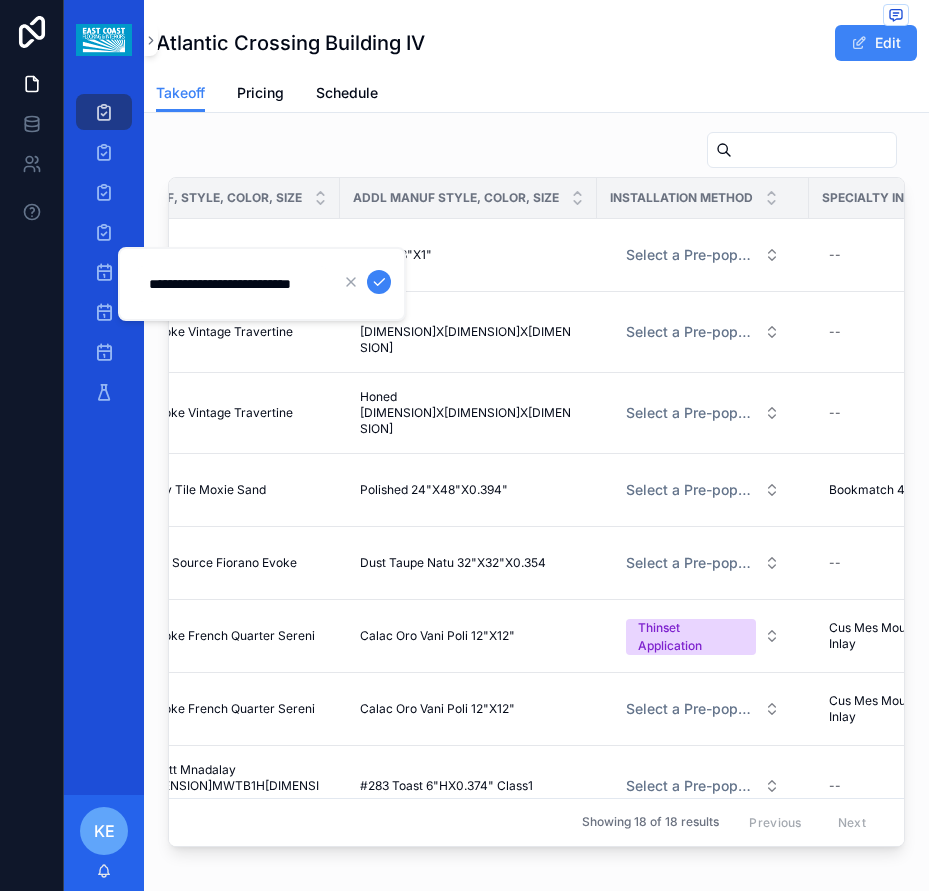 type on "**********" 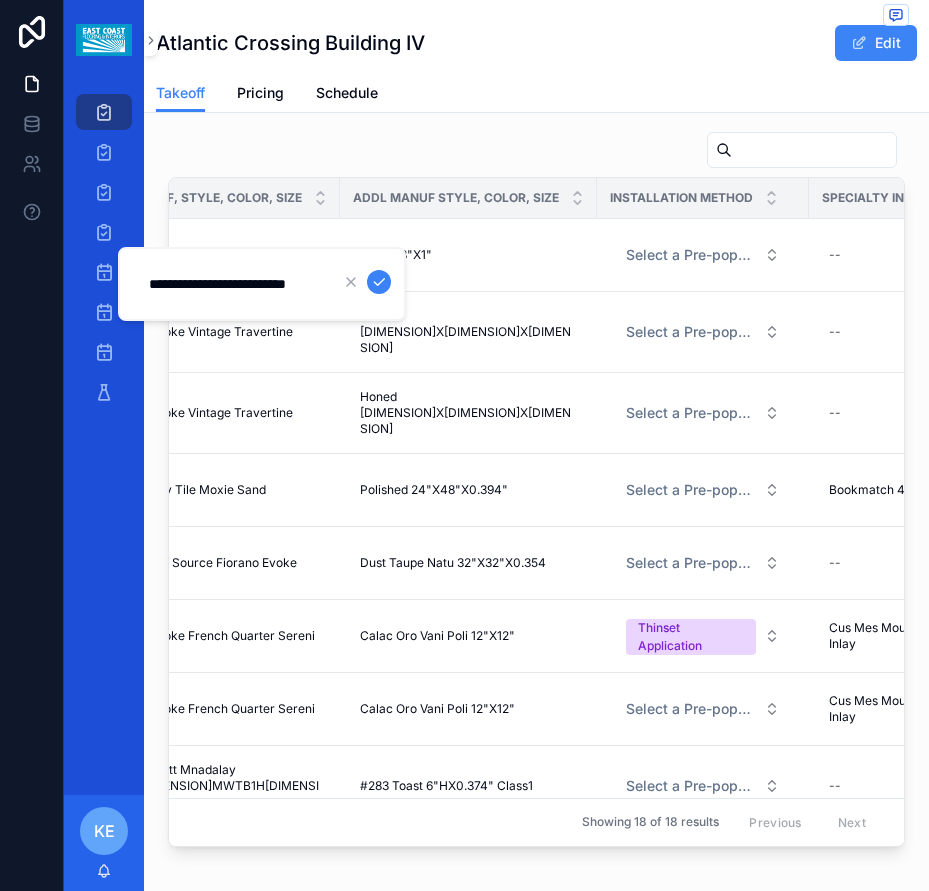 scroll, scrollTop: 0, scrollLeft: 20, axis: horizontal 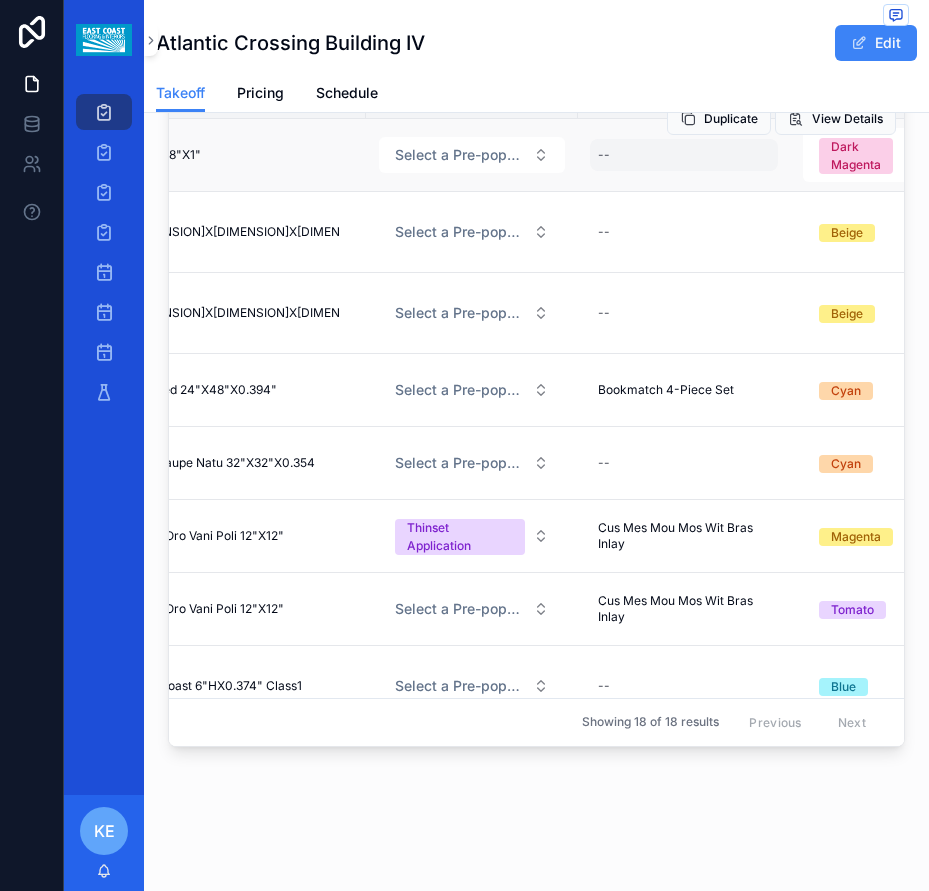 click on "--" at bounding box center [684, 155] 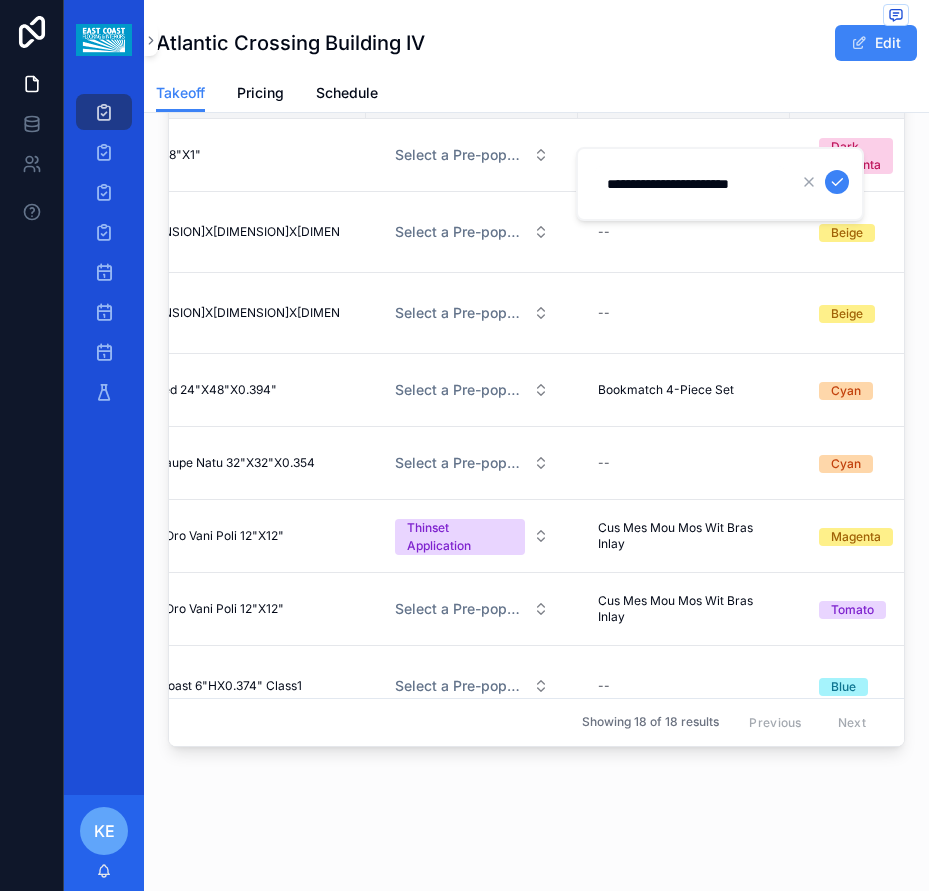 type on "**********" 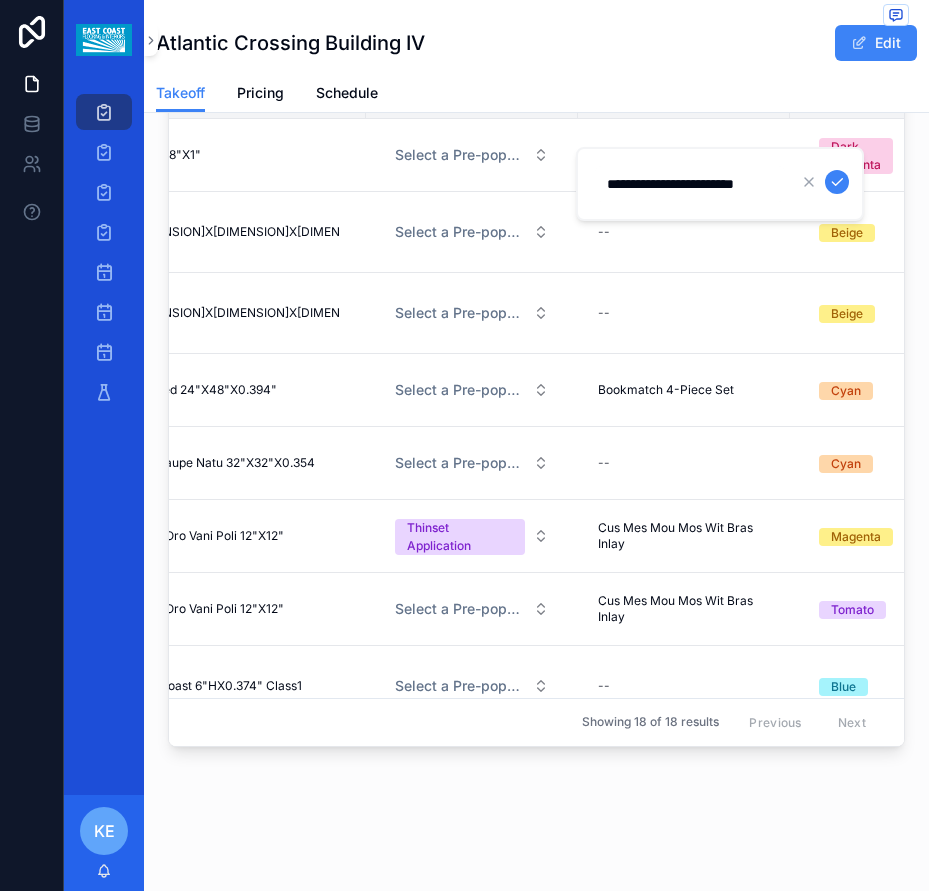 scroll, scrollTop: 0, scrollLeft: 10, axis: horizontal 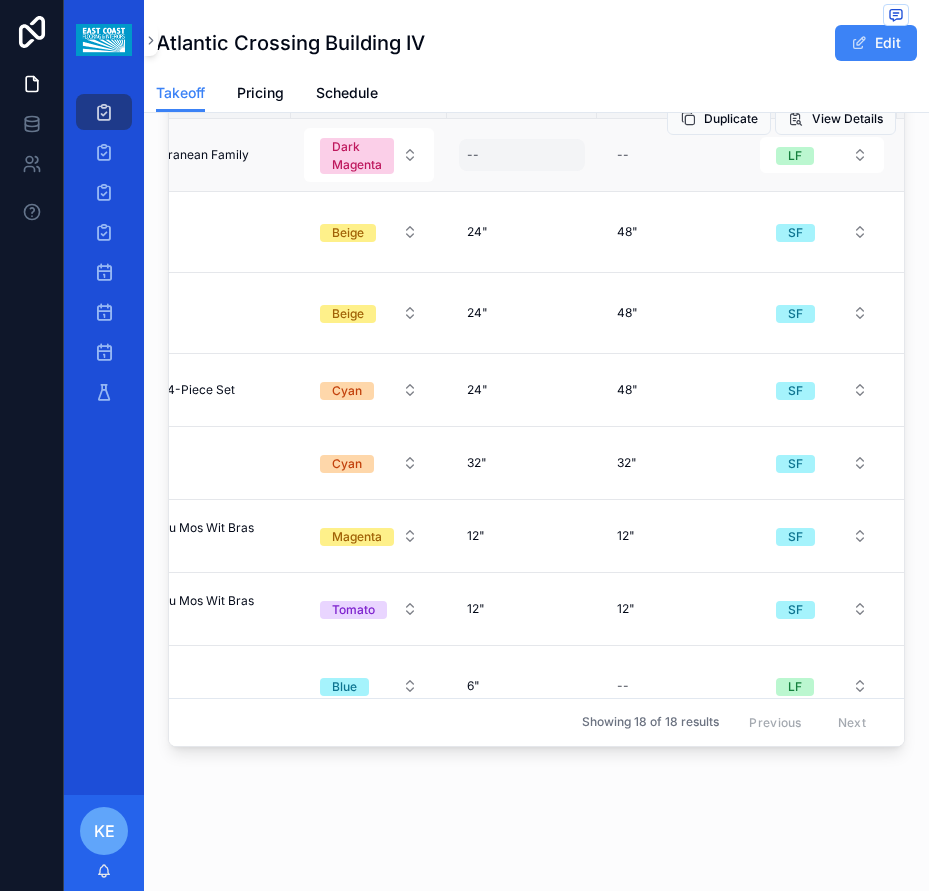 click on "--" at bounding box center [522, 155] 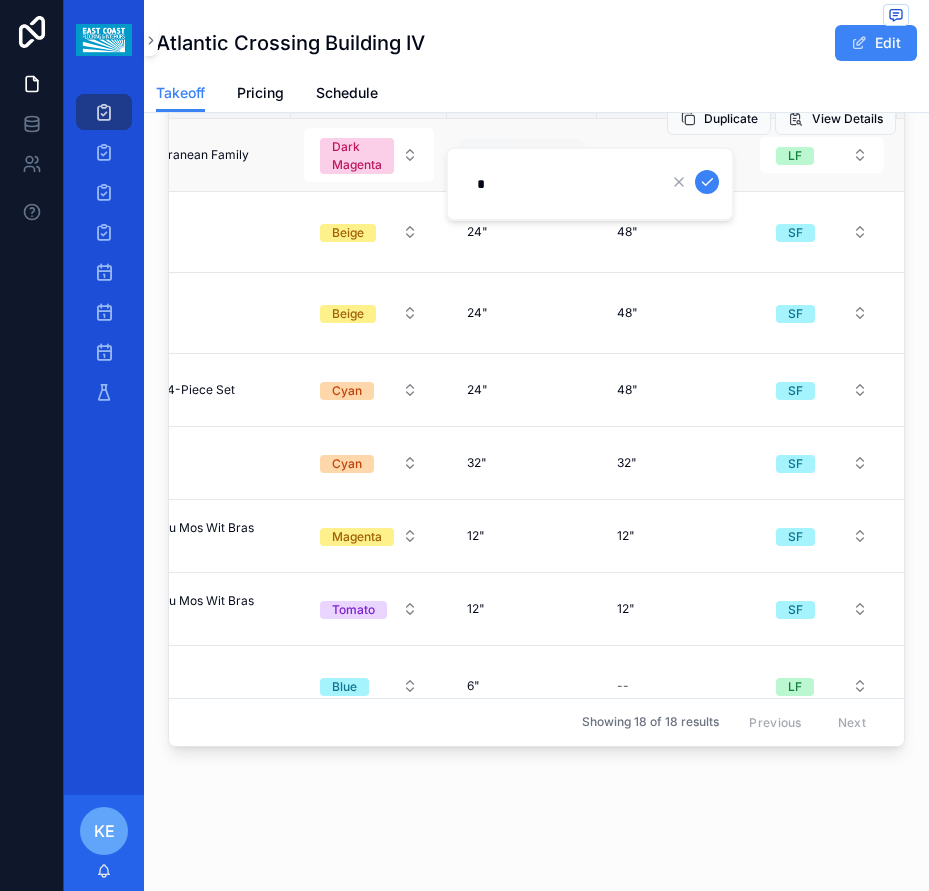 type on "**" 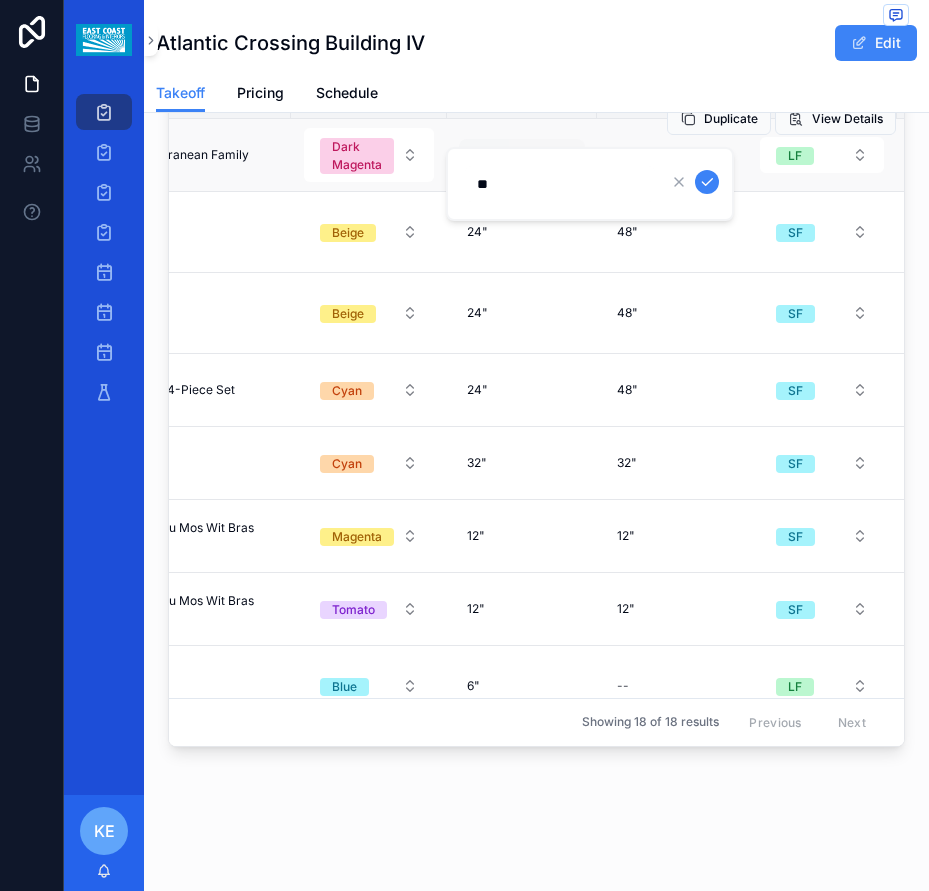 click at bounding box center [707, 182] 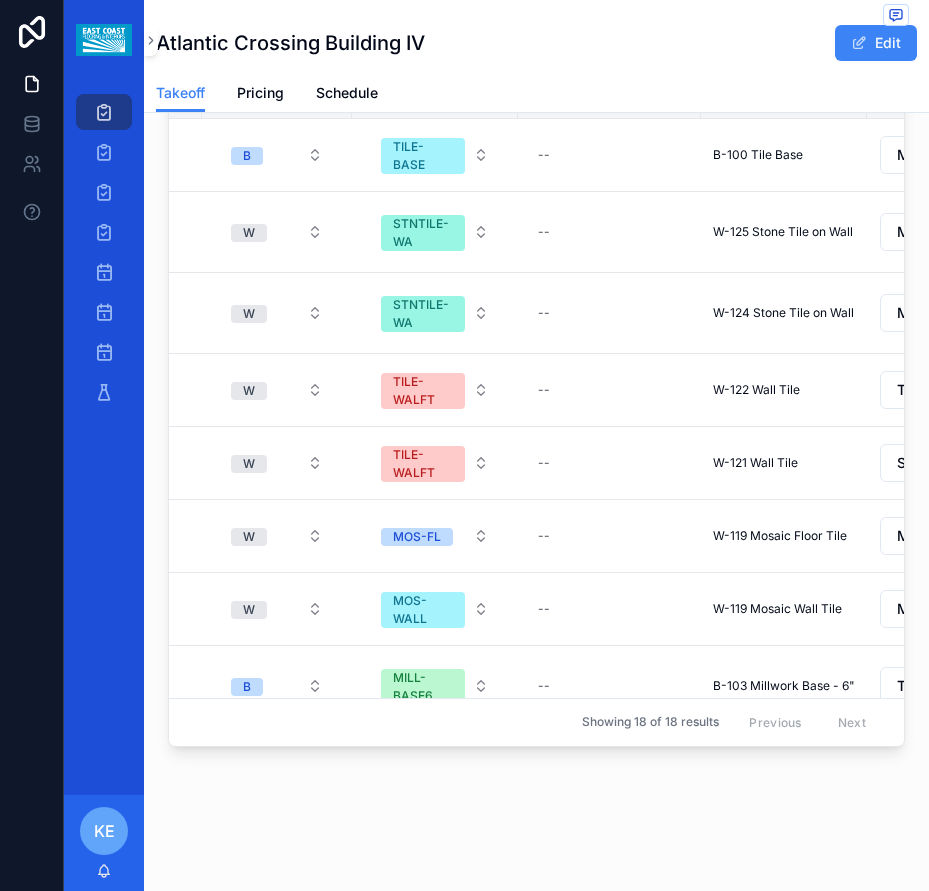 scroll, scrollTop: 0, scrollLeft: 245, axis: horizontal 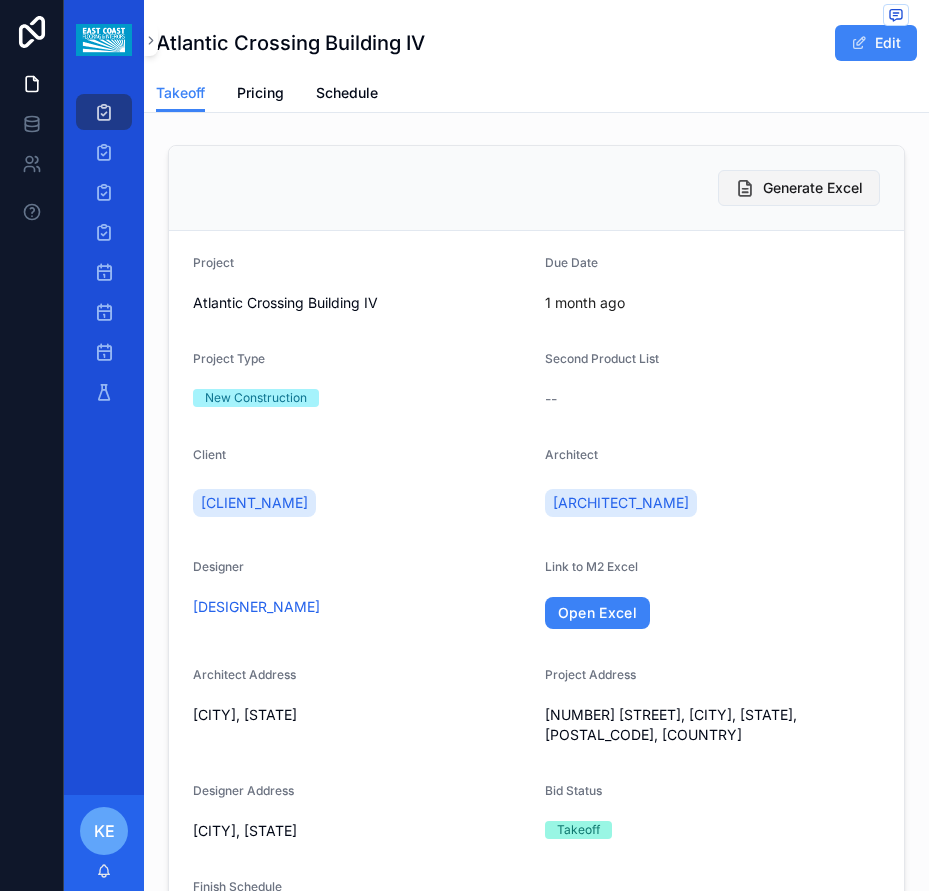 click on "Generate Excel" at bounding box center [813, 188] 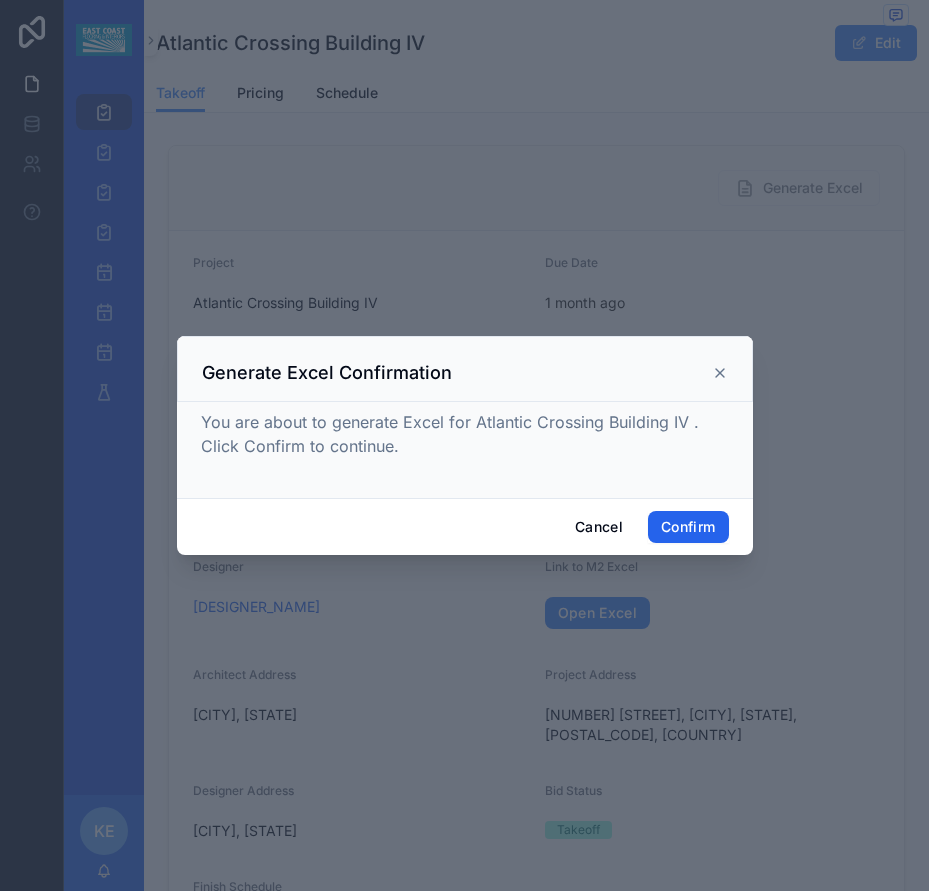 click on "Confirm" at bounding box center (688, 527) 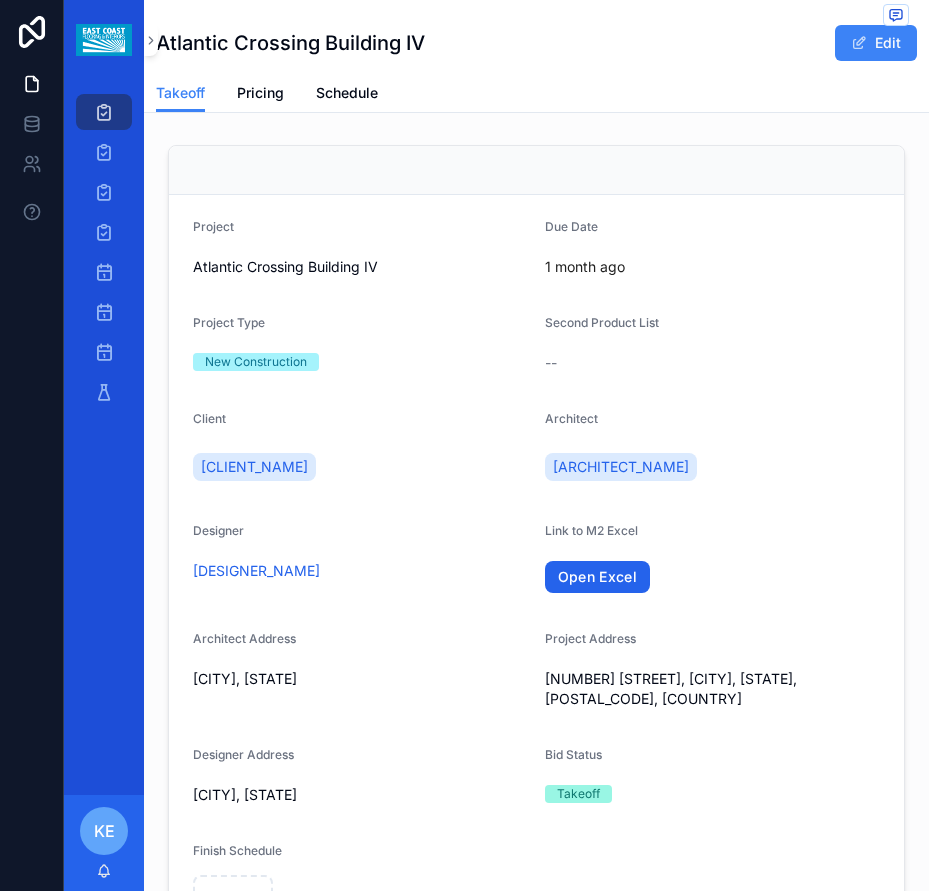 click on "Open Excel" at bounding box center (598, 577) 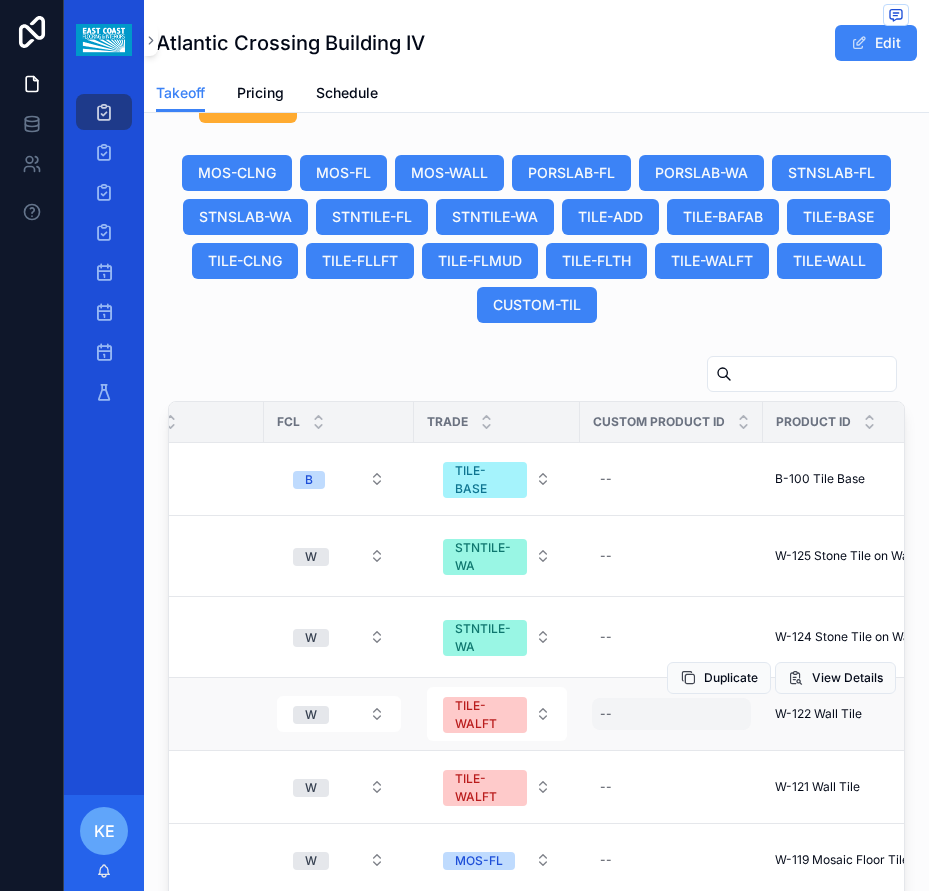 scroll, scrollTop: 1900, scrollLeft: 0, axis: vertical 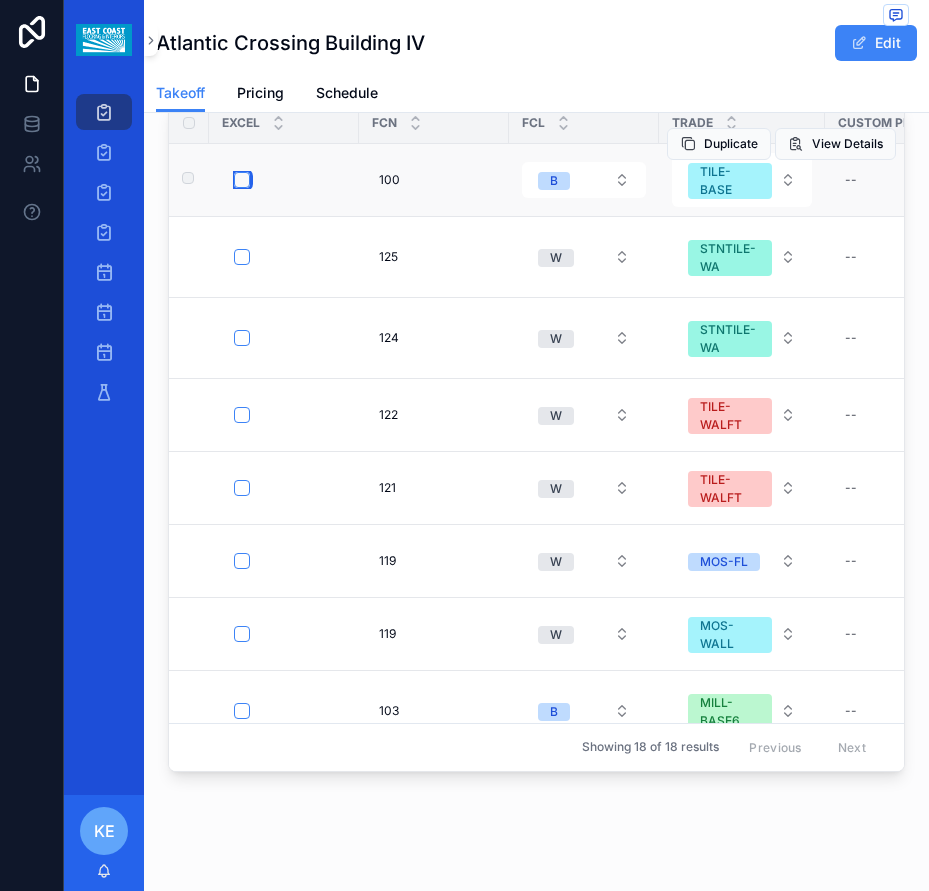 click at bounding box center [242, 180] 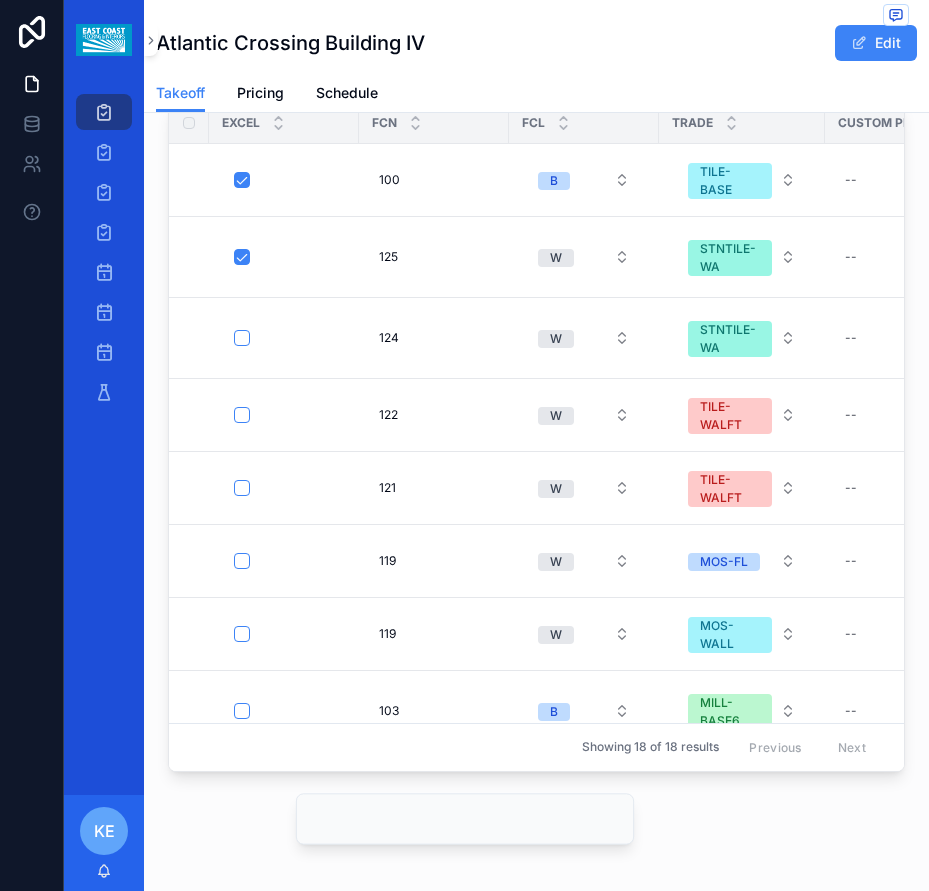 click at bounding box center (284, 337) 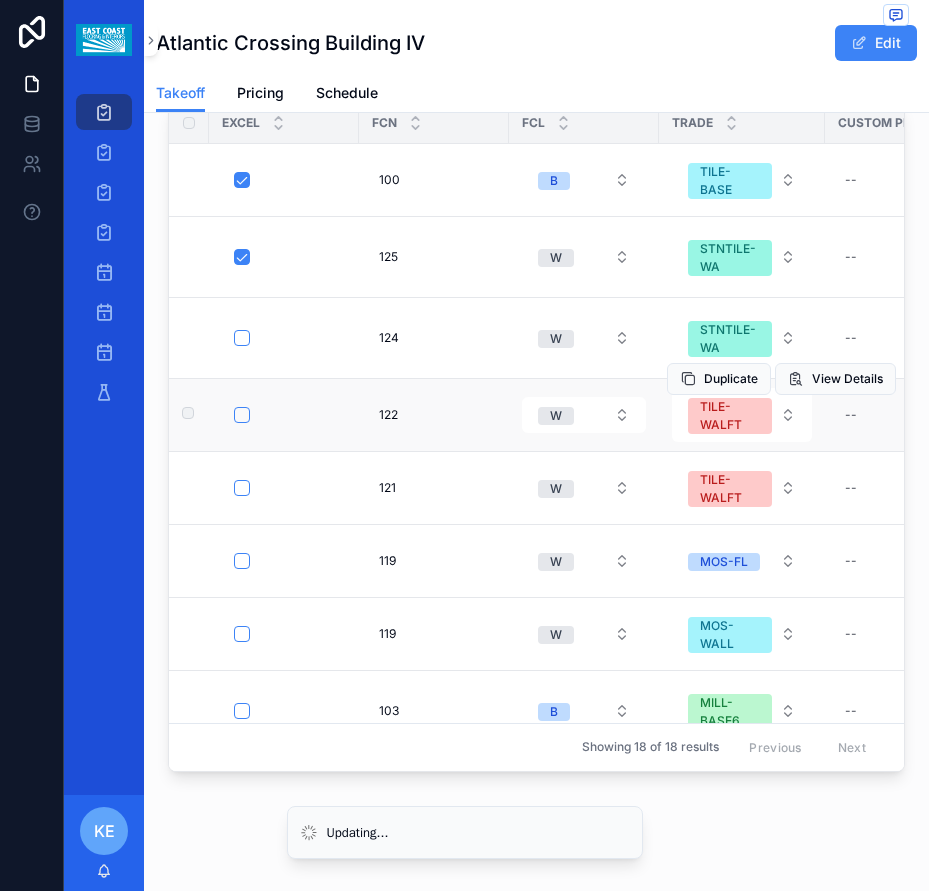 click at bounding box center (290, 415) 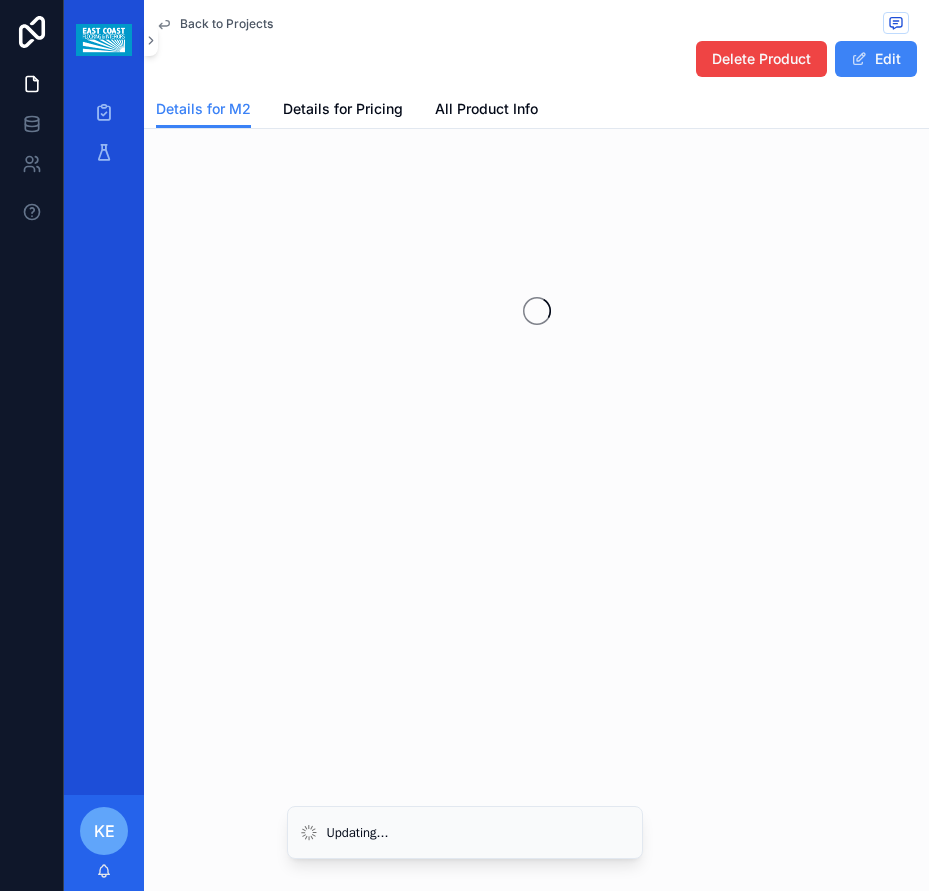 scroll, scrollTop: 0, scrollLeft: 0, axis: both 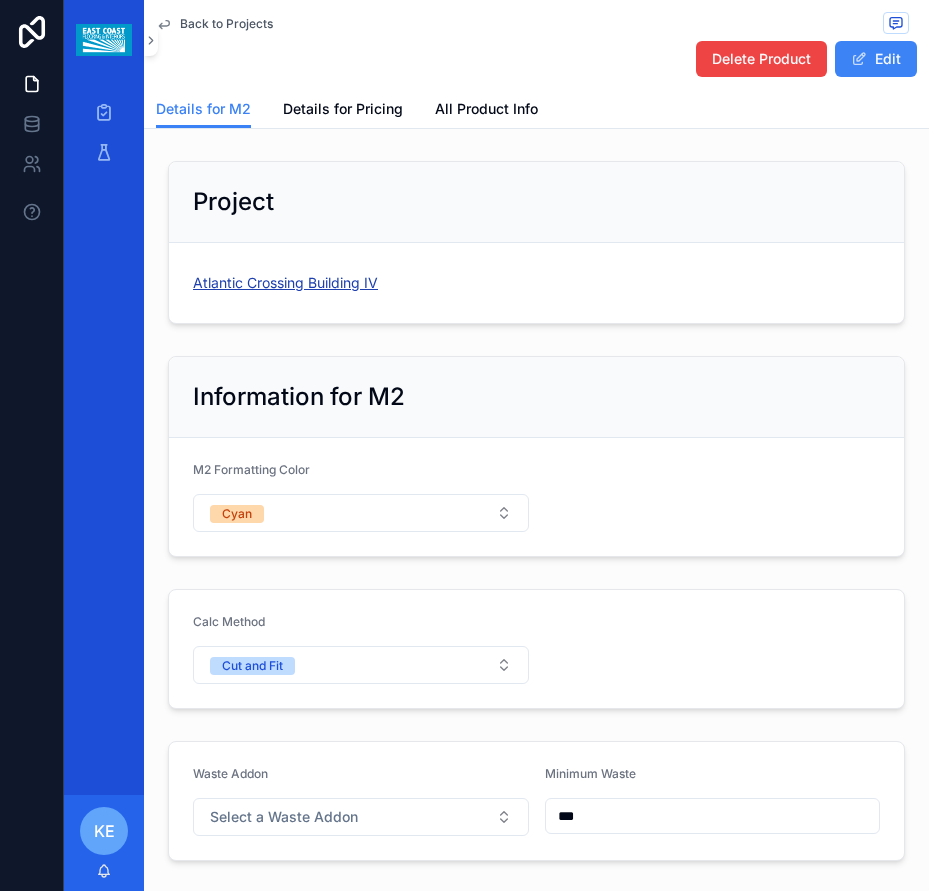 click on "Atlantic Crossing Building IV" at bounding box center [285, 283] 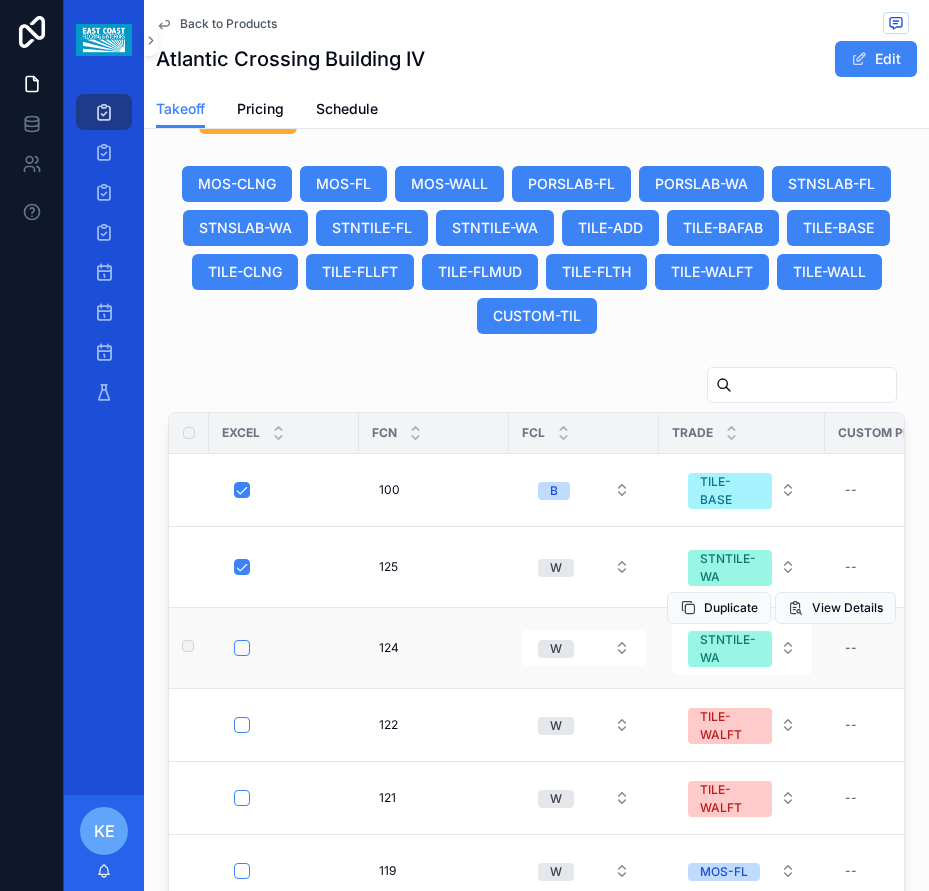scroll, scrollTop: 2036, scrollLeft: 0, axis: vertical 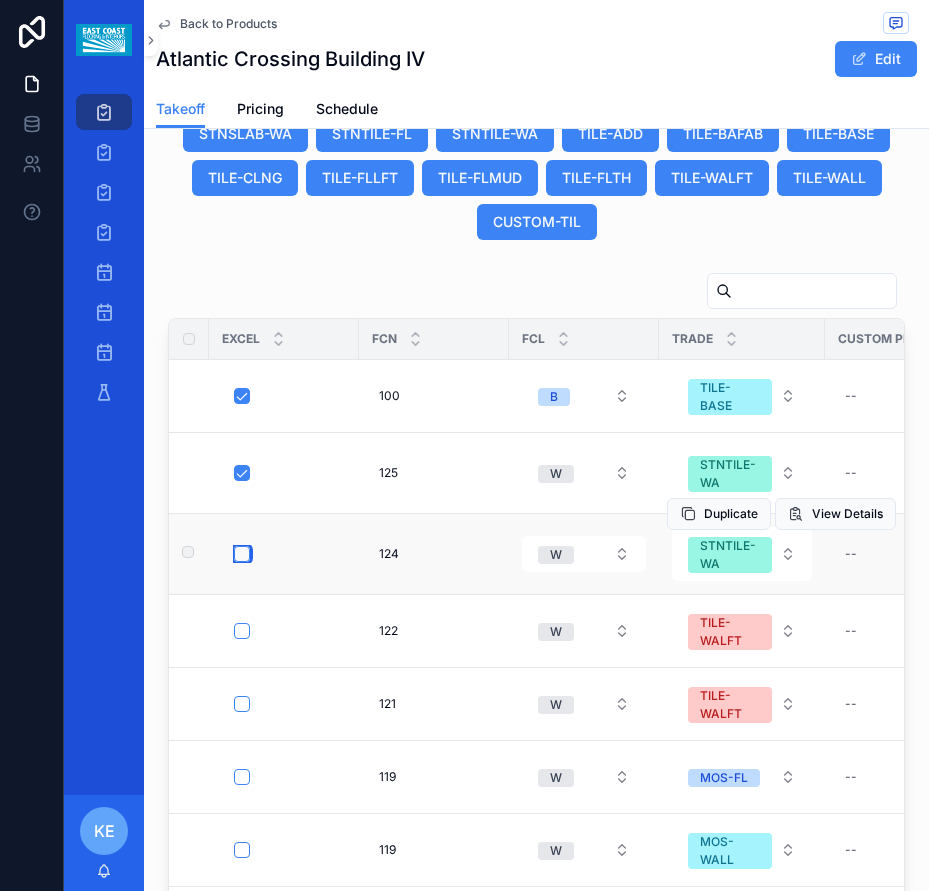 click at bounding box center (242, 554) 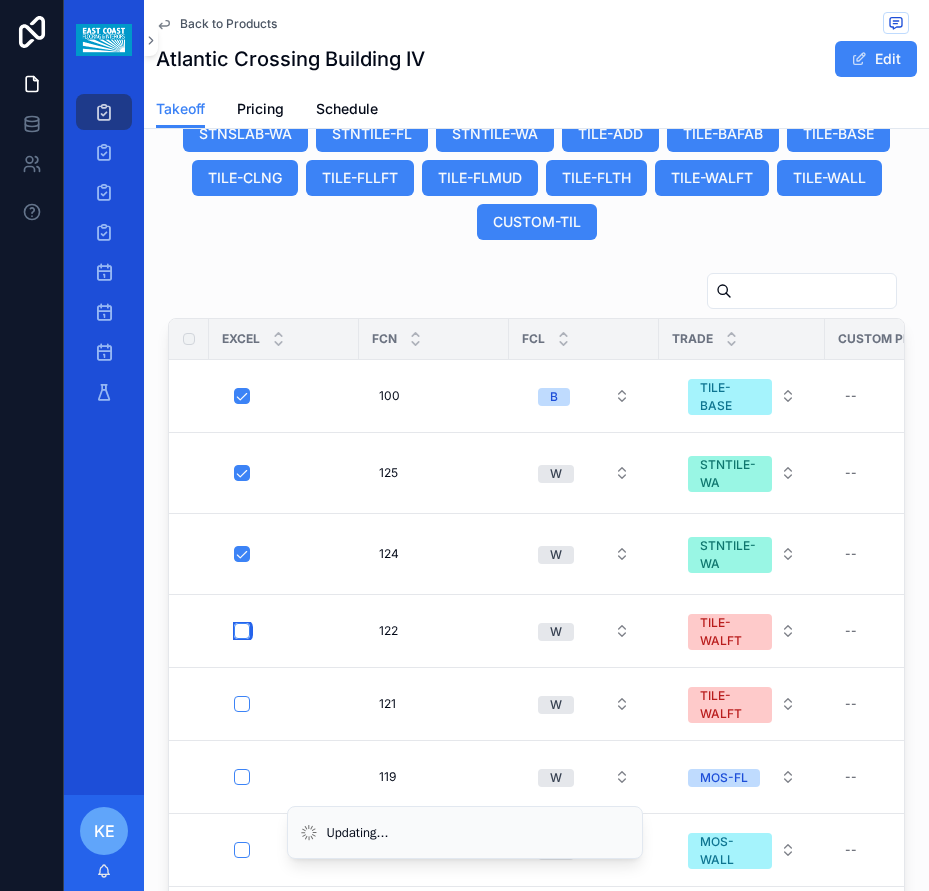 click at bounding box center (242, 631) 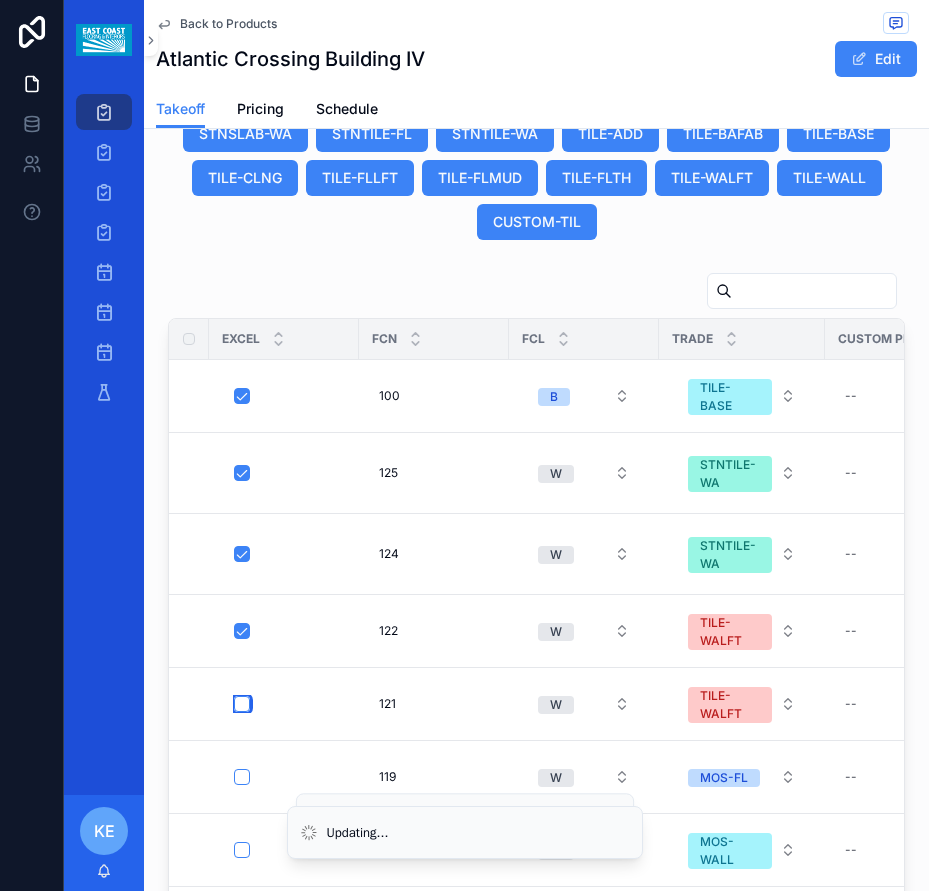 click at bounding box center (242, 704) 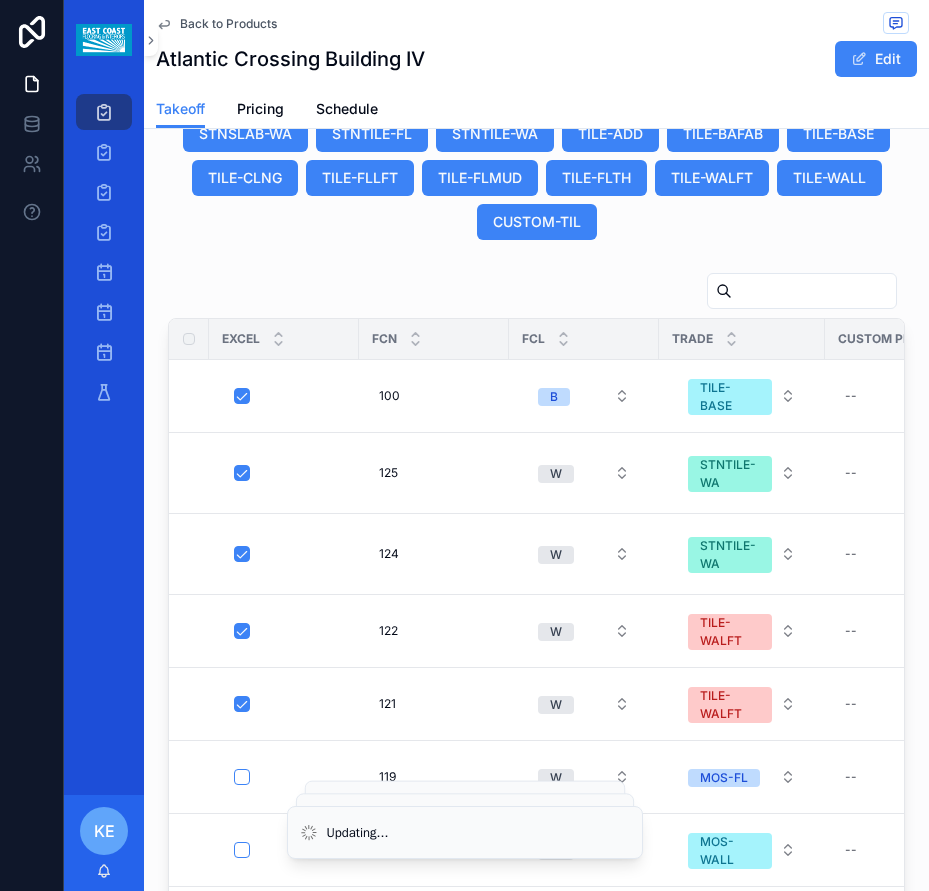 click at bounding box center (242, 777) 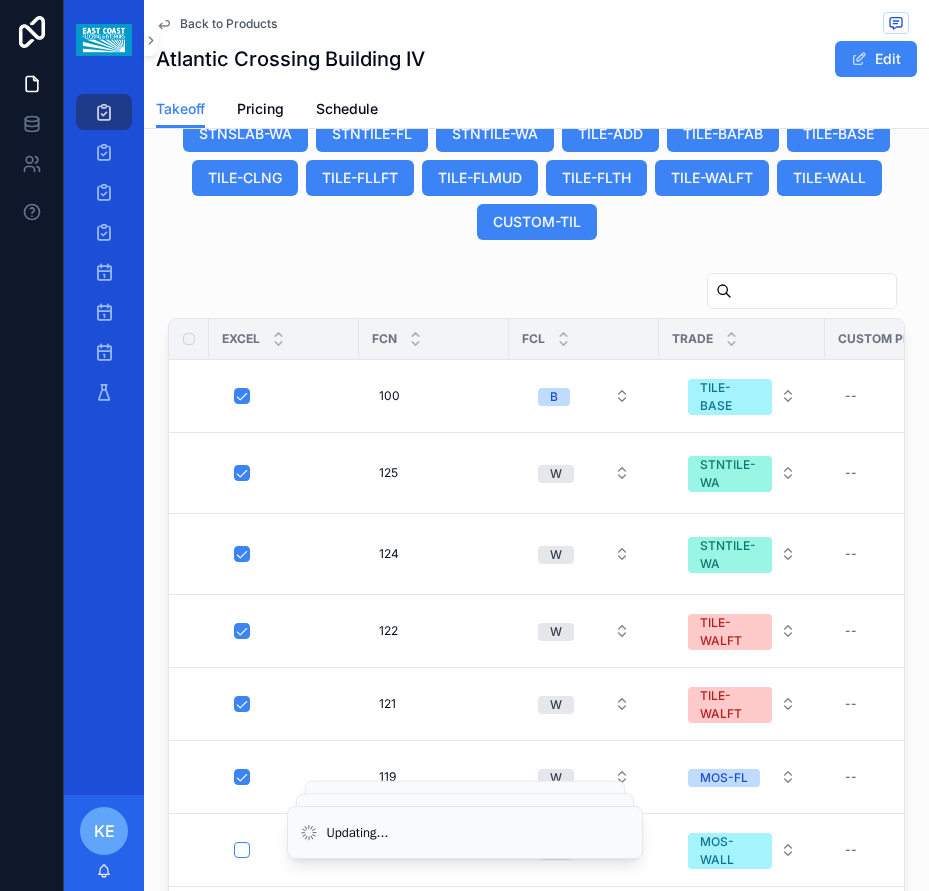 scroll, scrollTop: 400, scrollLeft: 0, axis: vertical 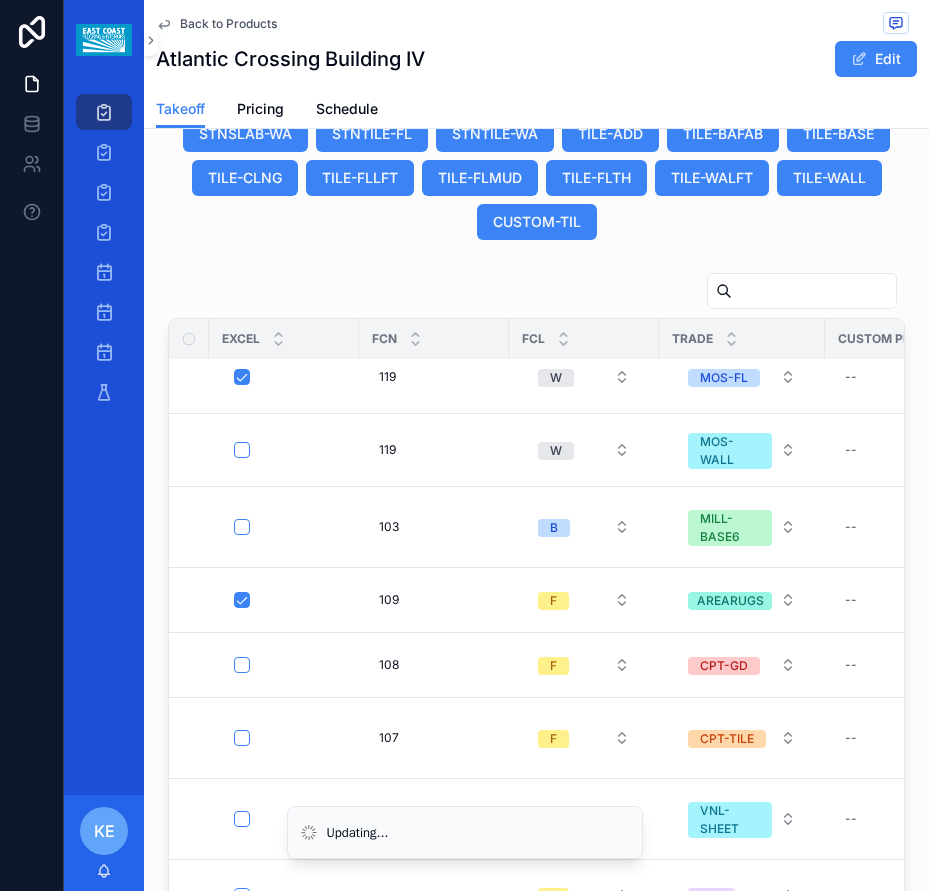 click at bounding box center [242, 527] 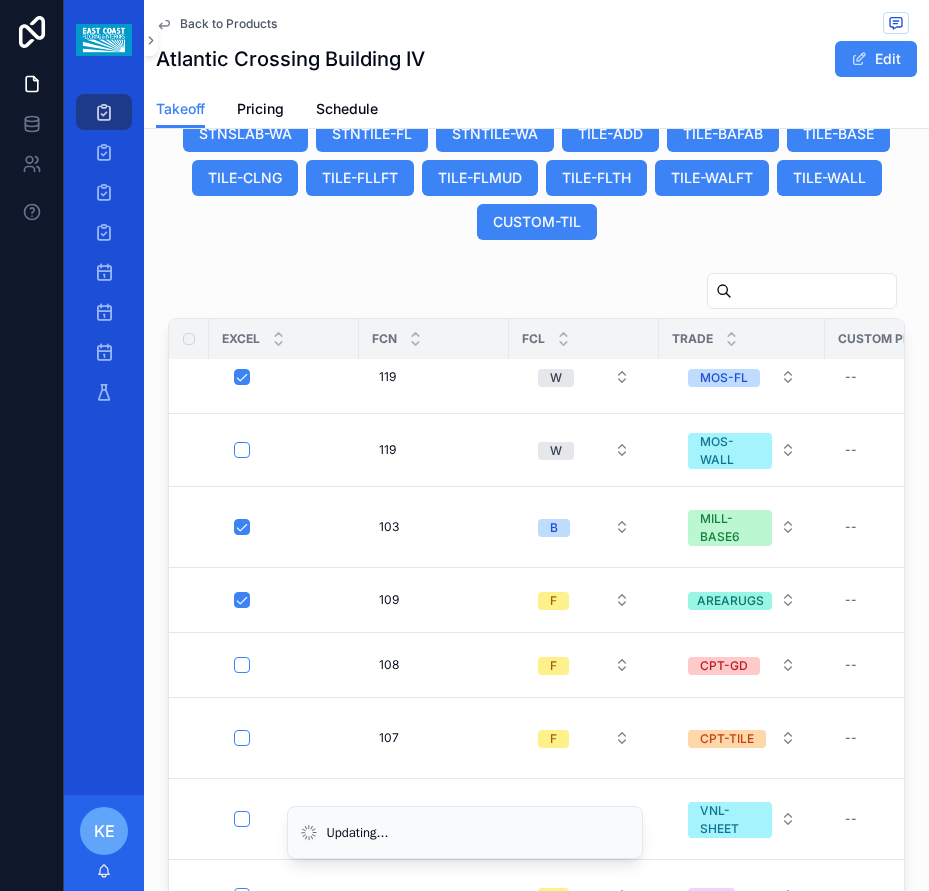 click at bounding box center (242, 450) 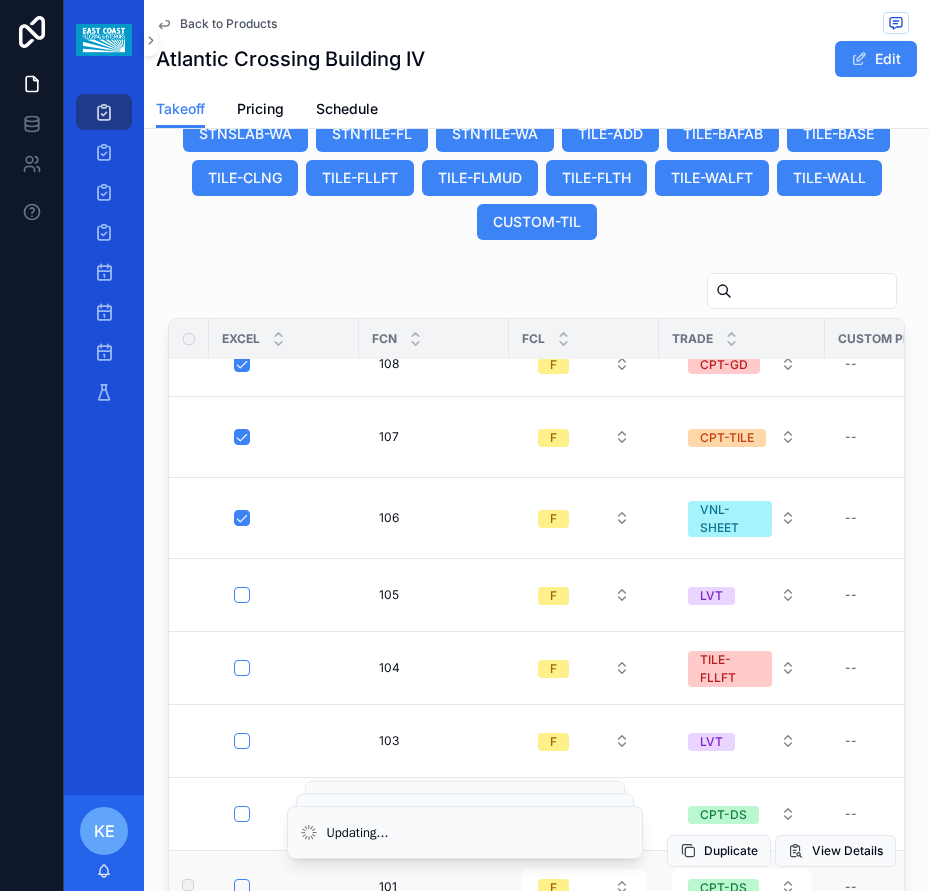 scroll, scrollTop: 717, scrollLeft: 0, axis: vertical 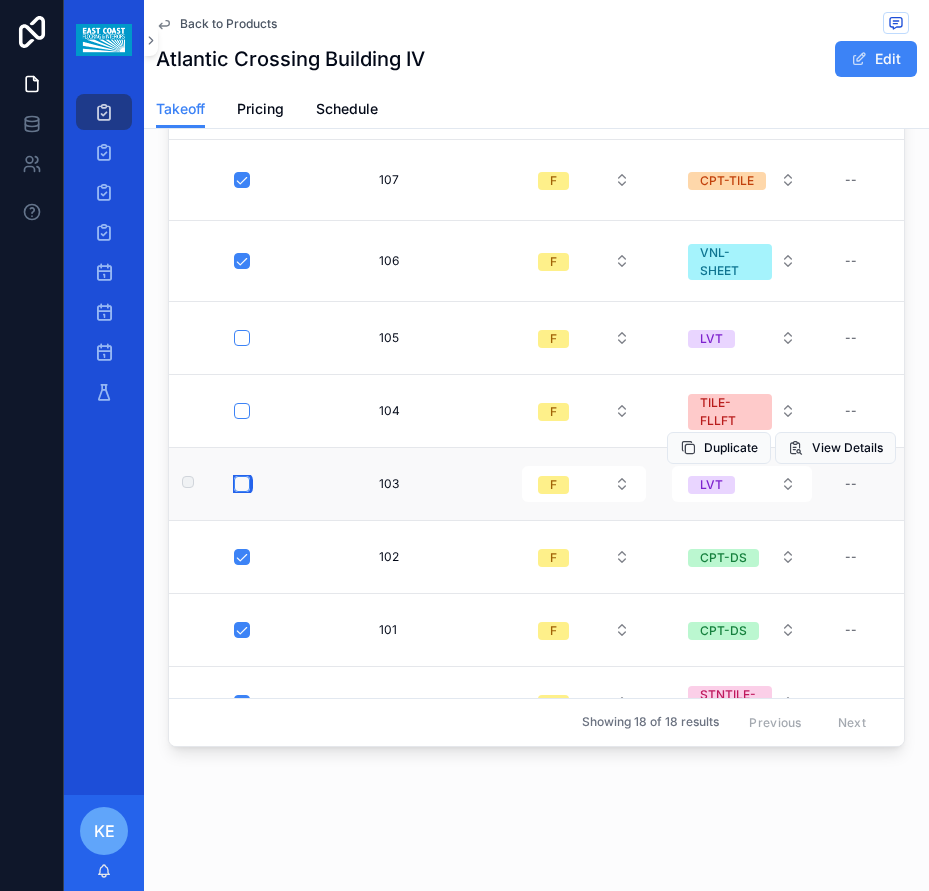 click at bounding box center (242, 484) 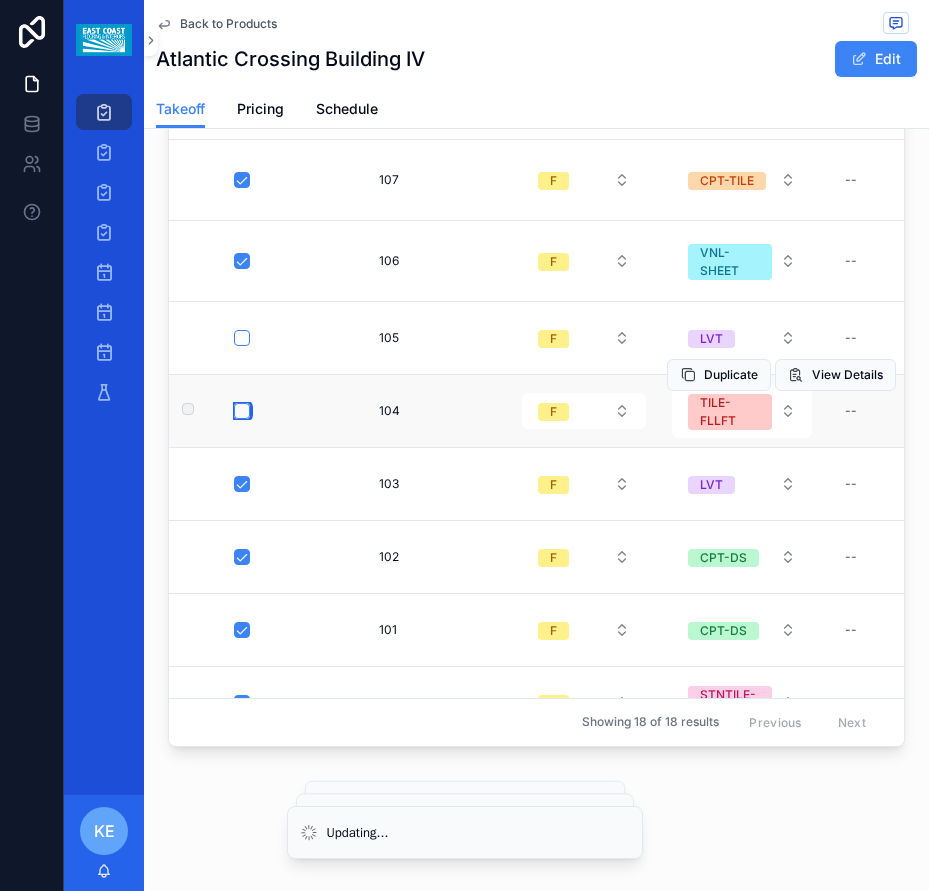 click at bounding box center (242, 411) 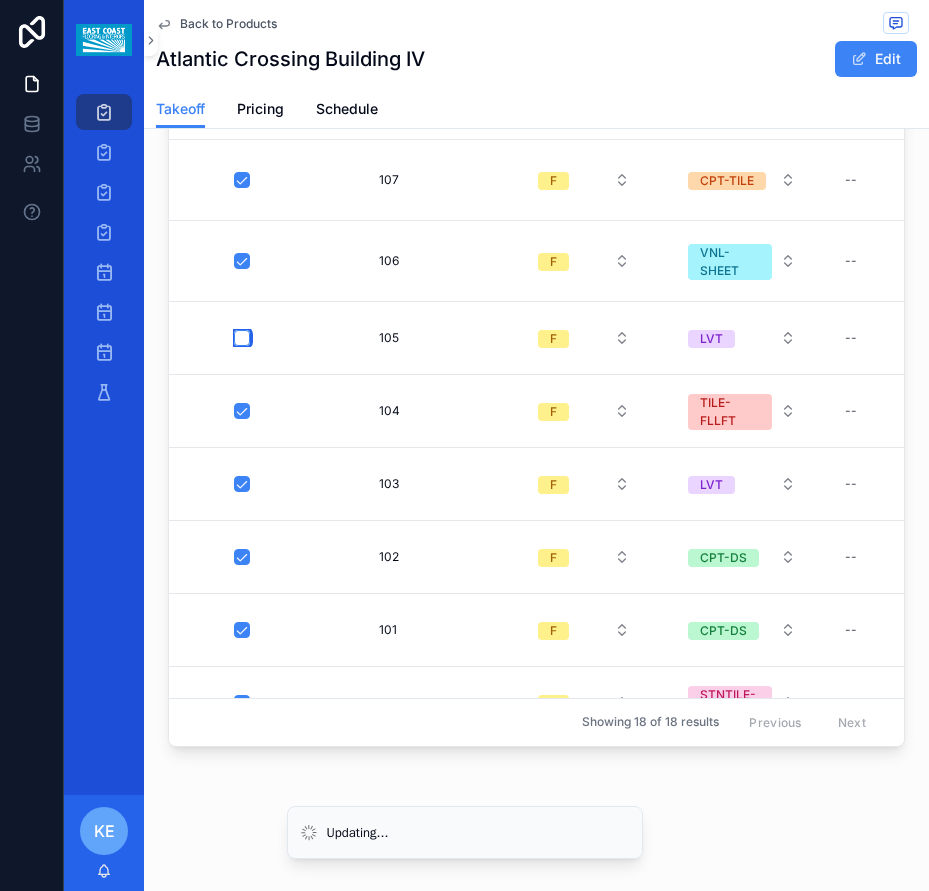 click at bounding box center (242, 338) 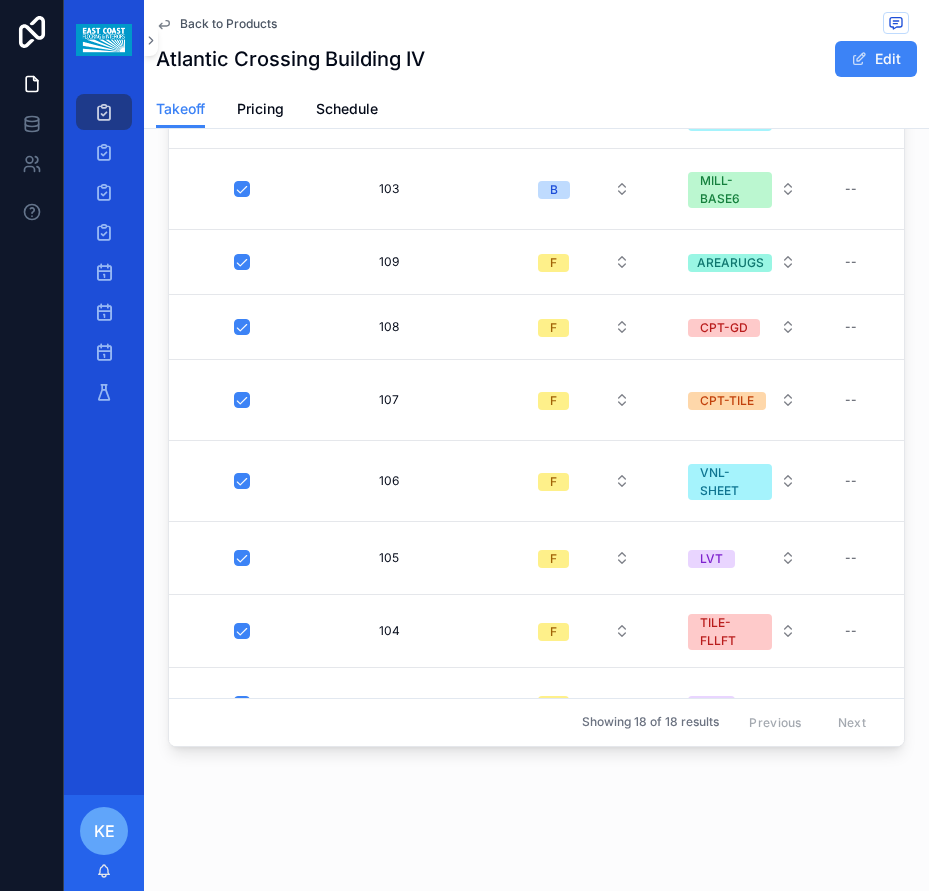 scroll, scrollTop: 0, scrollLeft: 0, axis: both 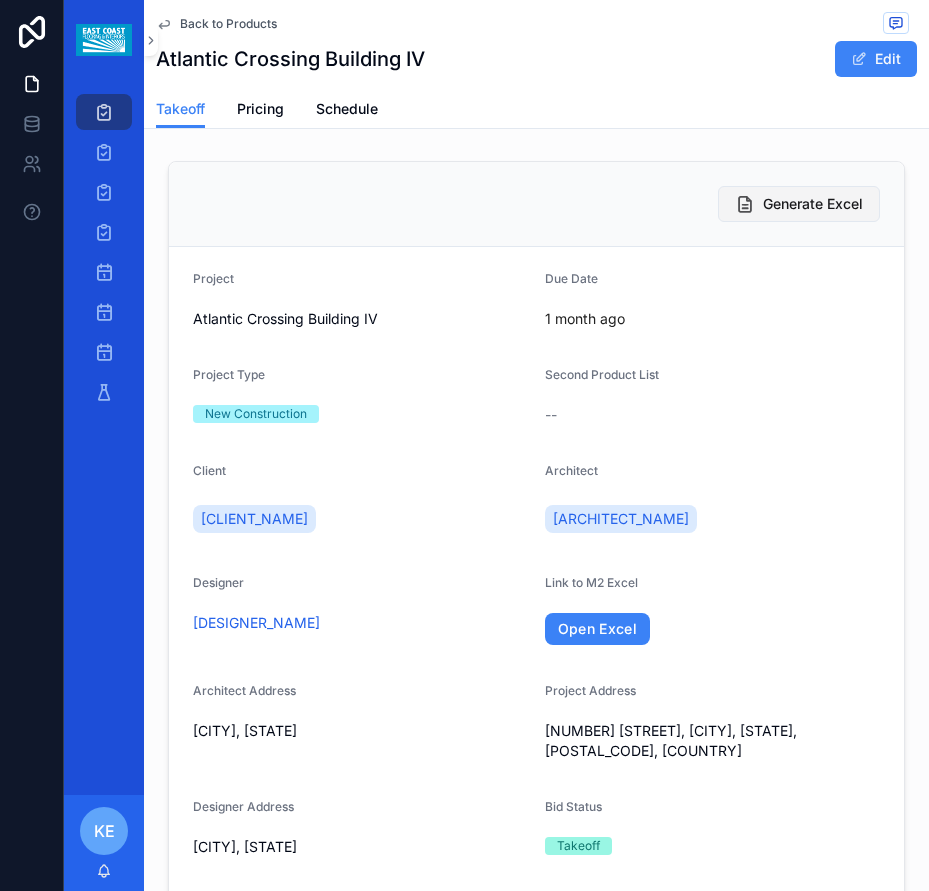 click on "Generate Excel" at bounding box center (813, 204) 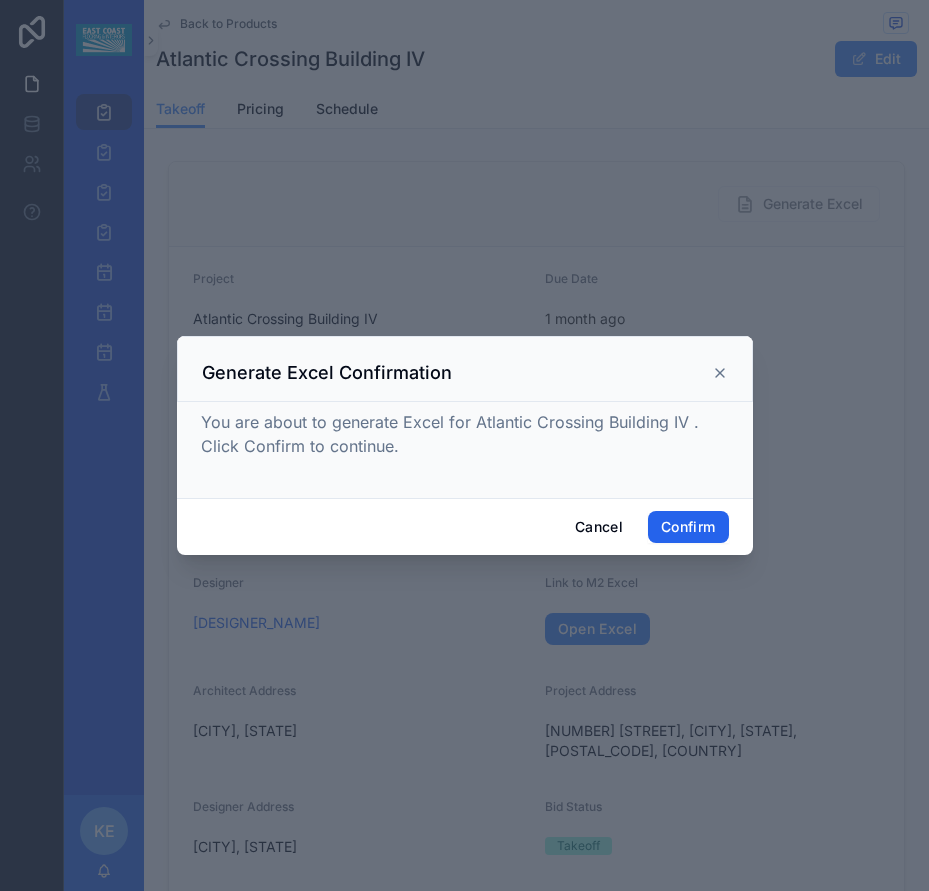 click on "Confirm" at bounding box center (688, 527) 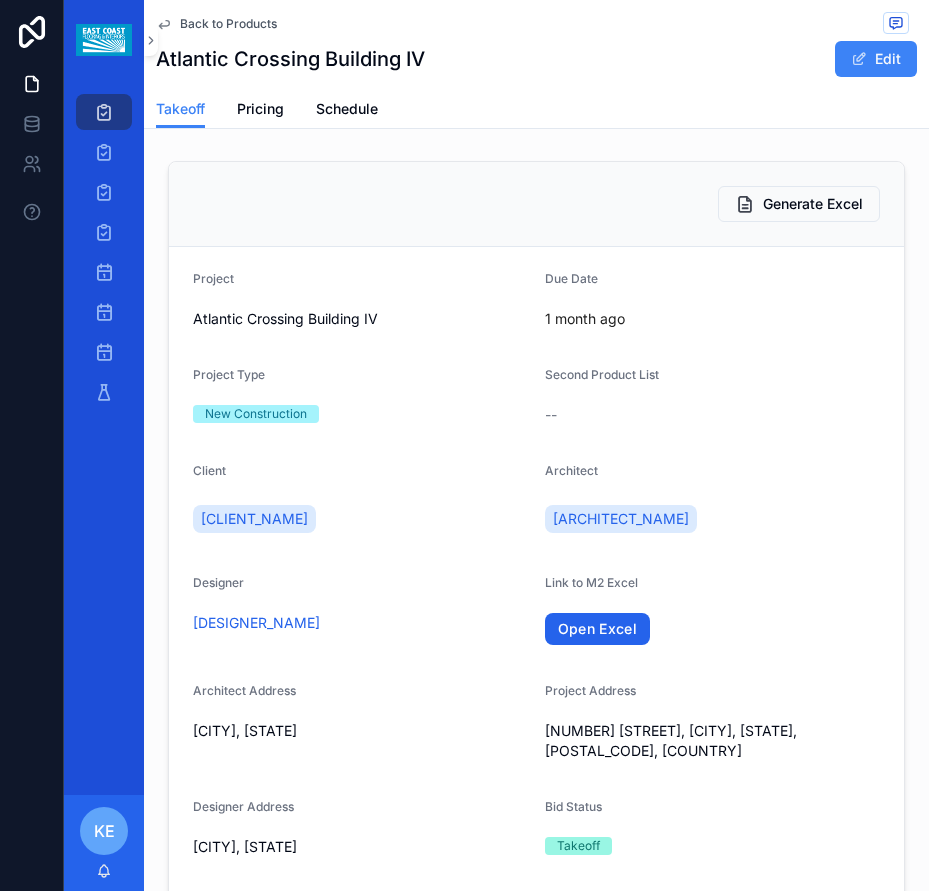 click on "Open Excel" at bounding box center (598, 629) 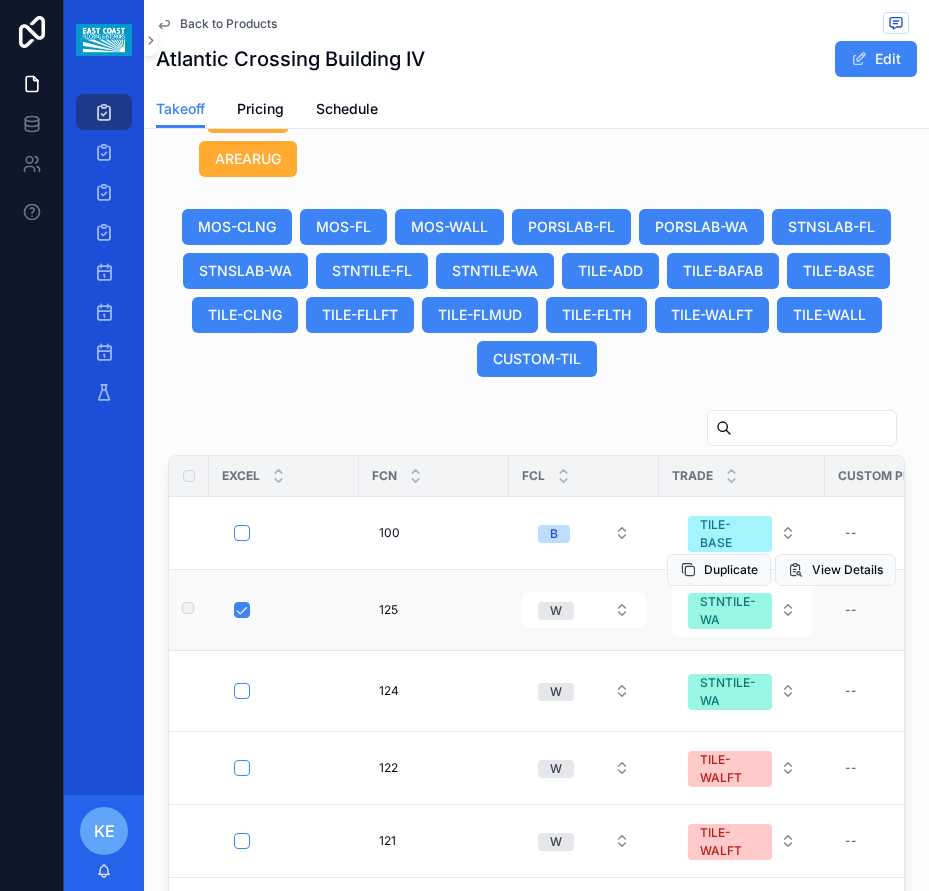 scroll, scrollTop: 1900, scrollLeft: 0, axis: vertical 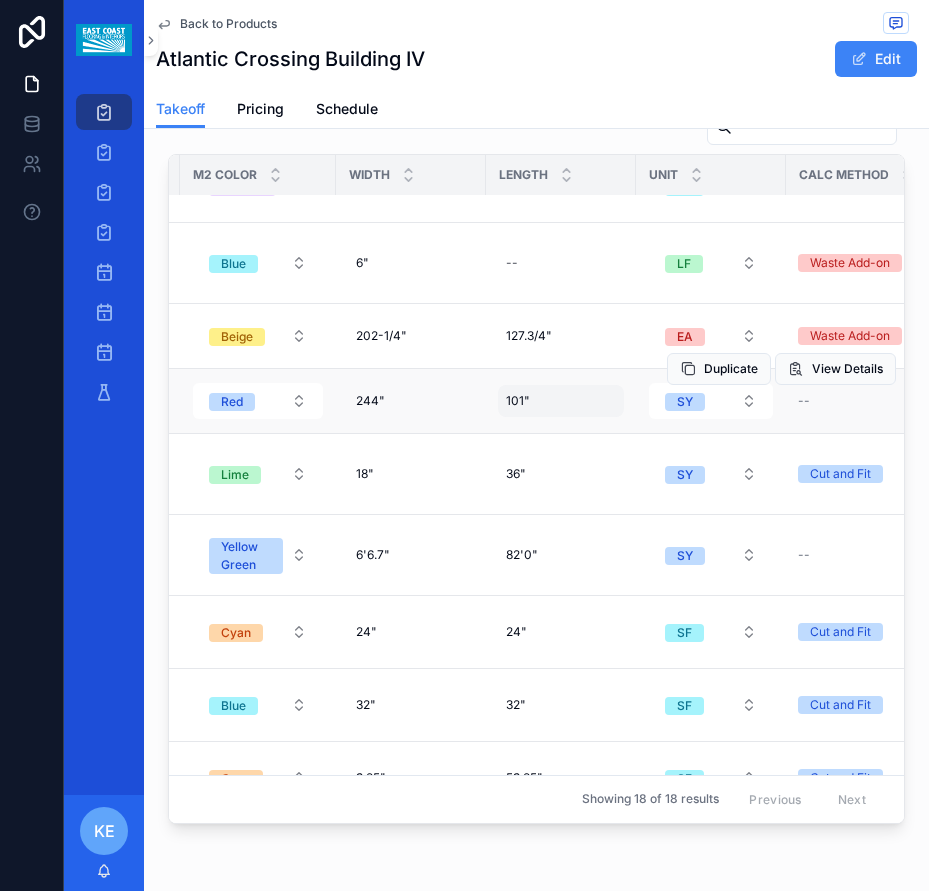 click on "101" 101"" at bounding box center (561, 401) 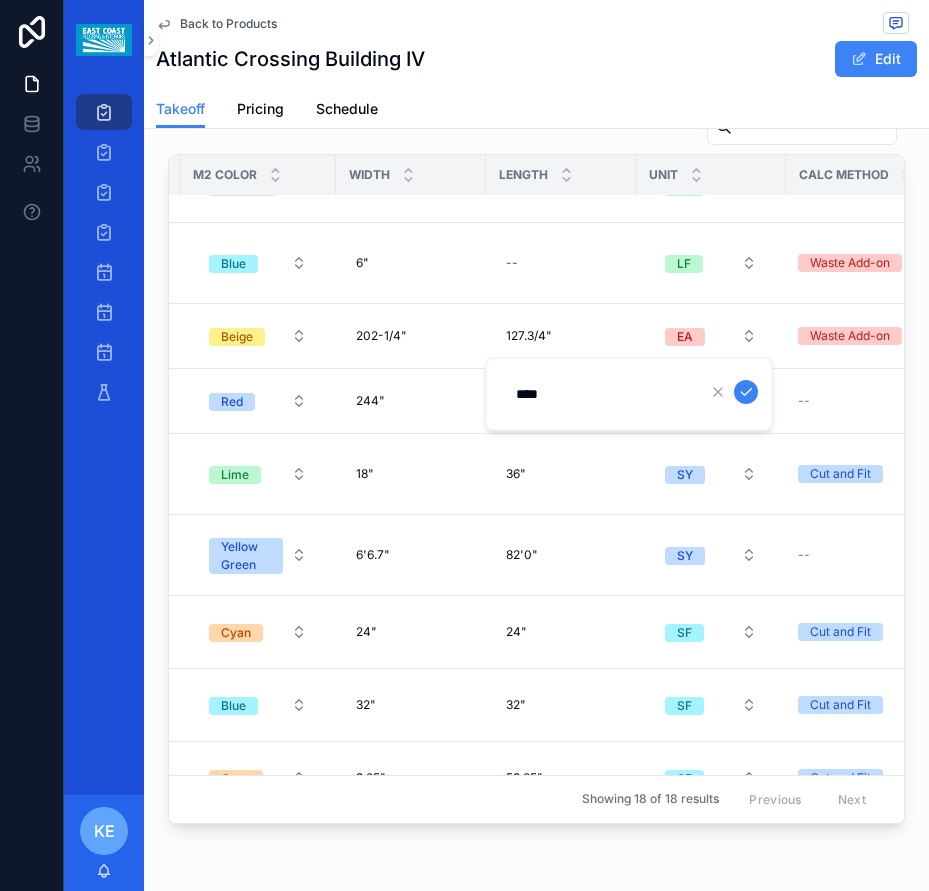 drag, startPoint x: 543, startPoint y: 396, endPoint x: 509, endPoint y: 401, distance: 34.36568 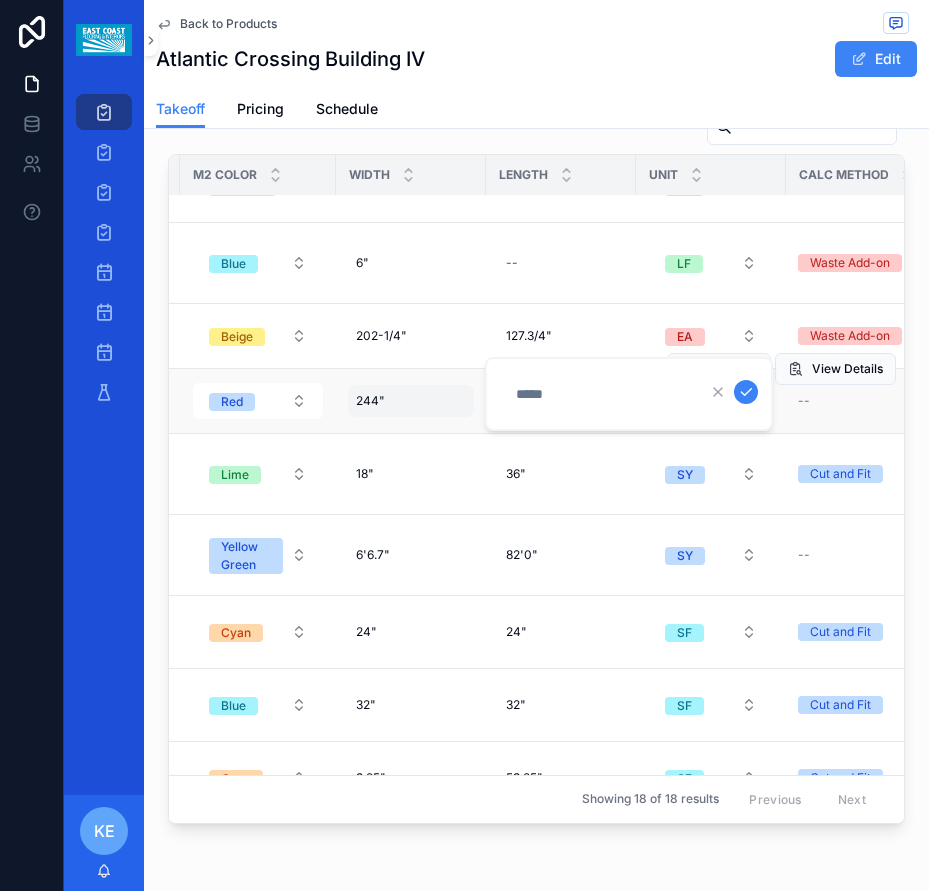type 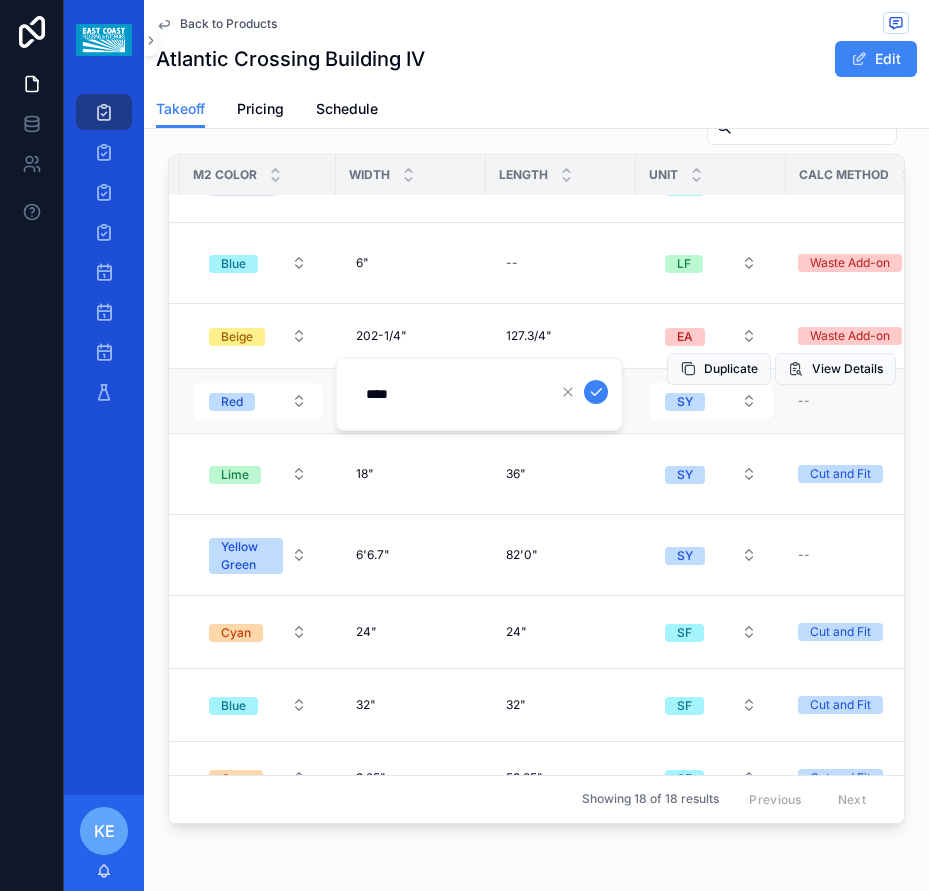type on "***" 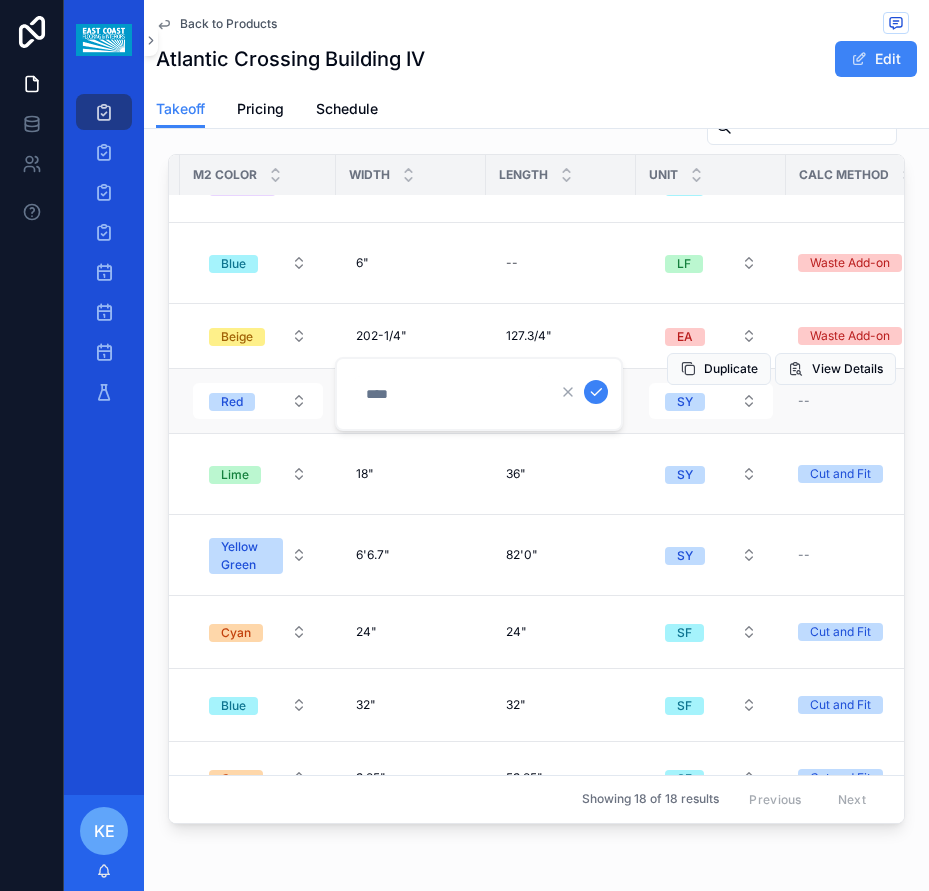 type on "****" 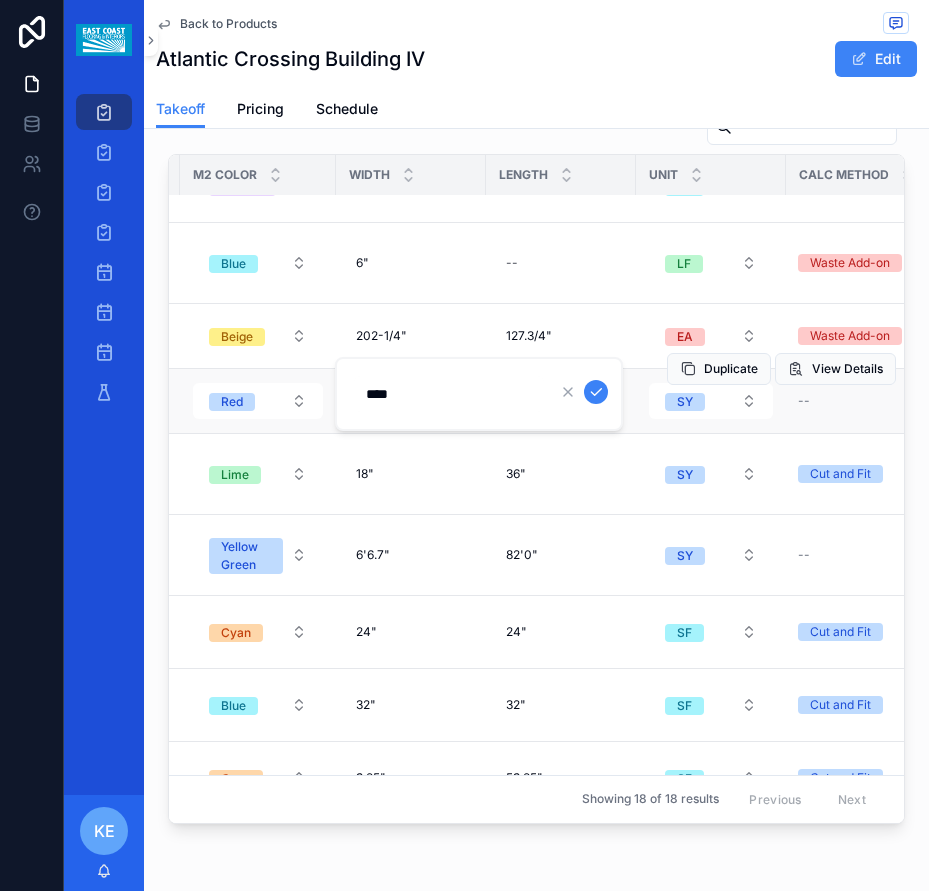 click at bounding box center [596, 392] 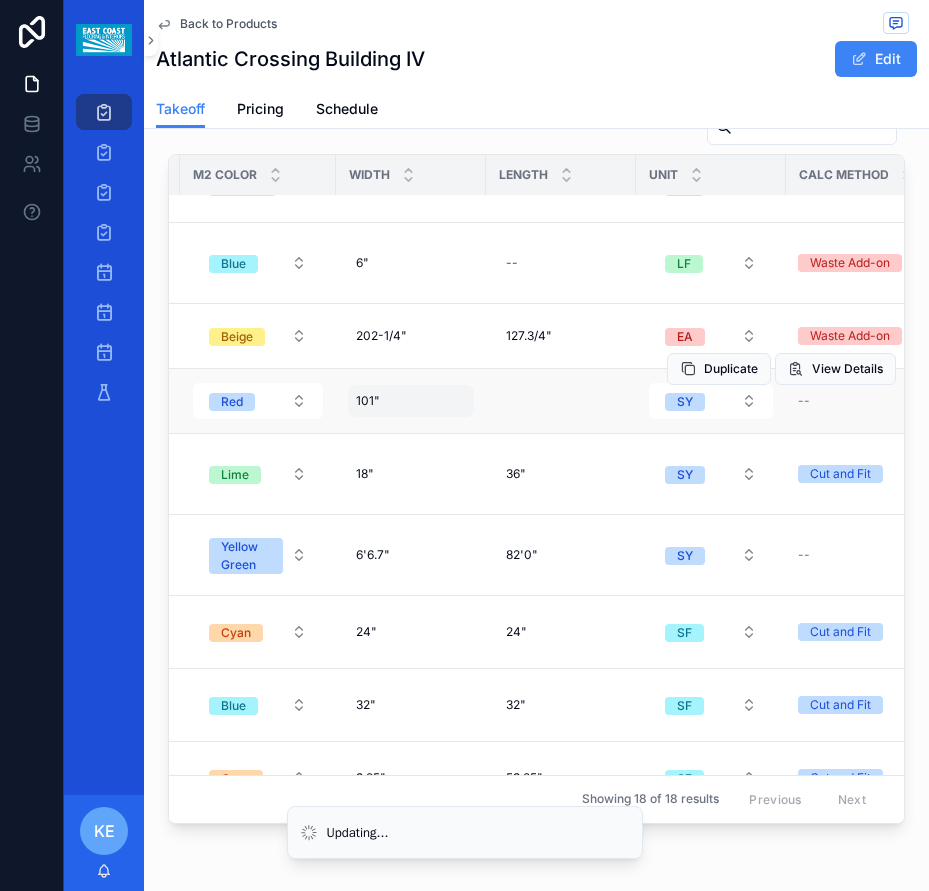 click on "101" 101"" at bounding box center [411, 401] 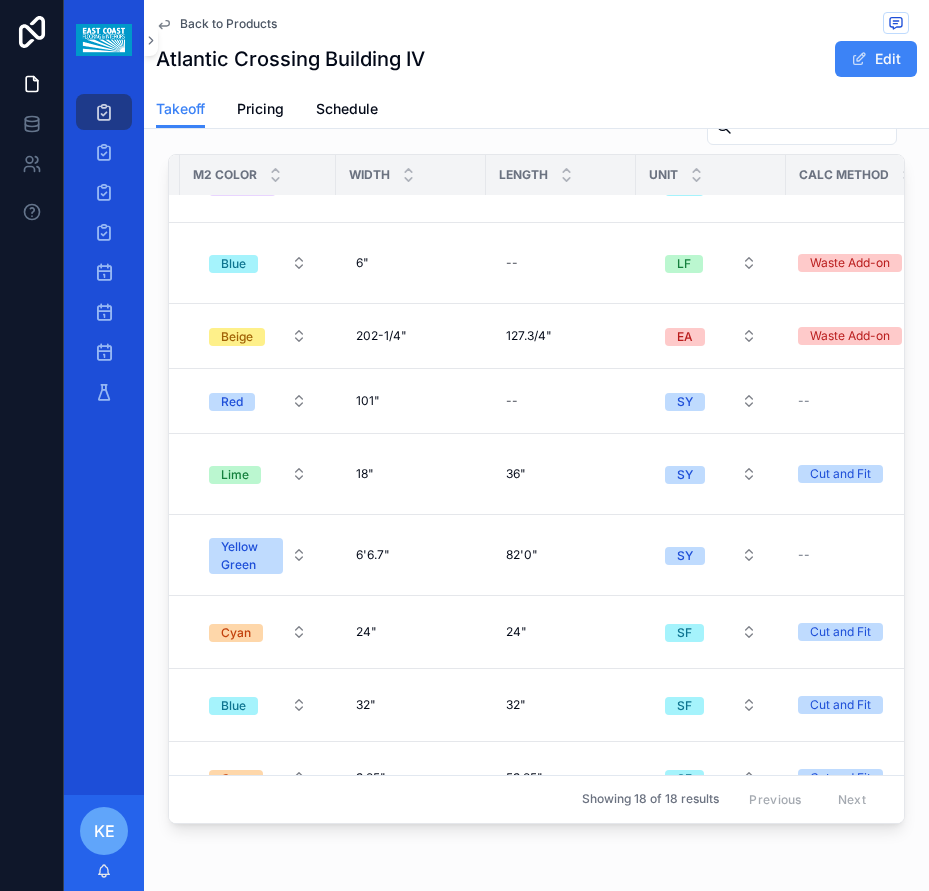 click on "--" at bounding box center (561, 401) 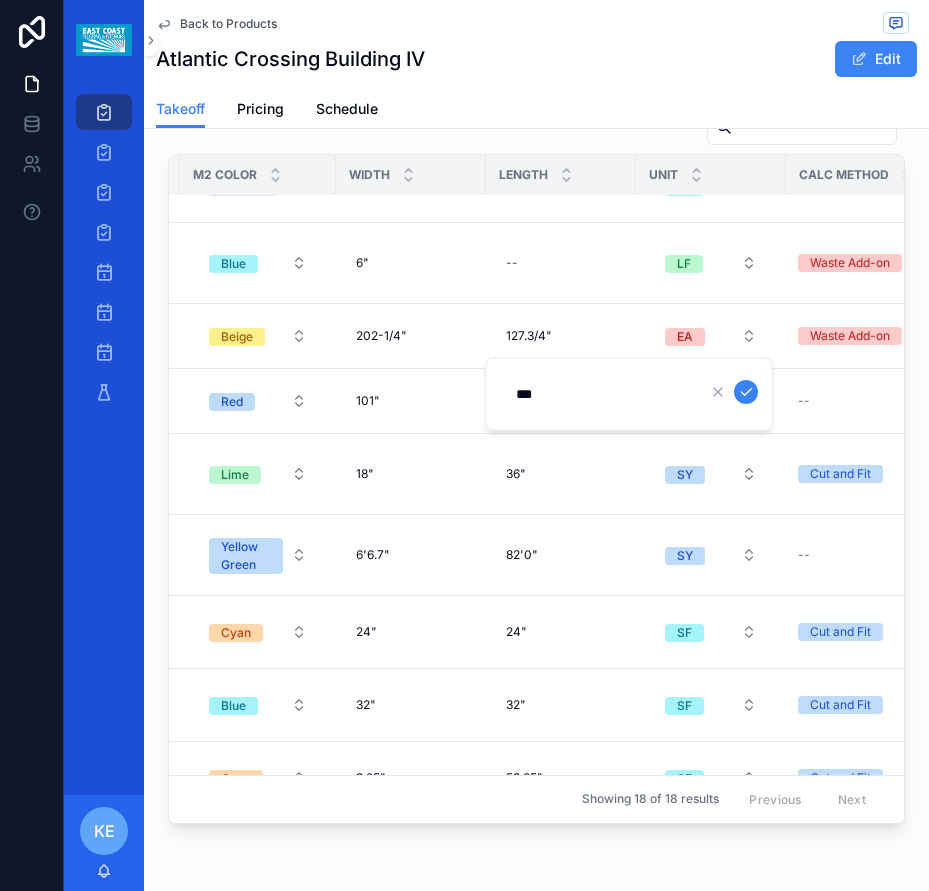 type on "****" 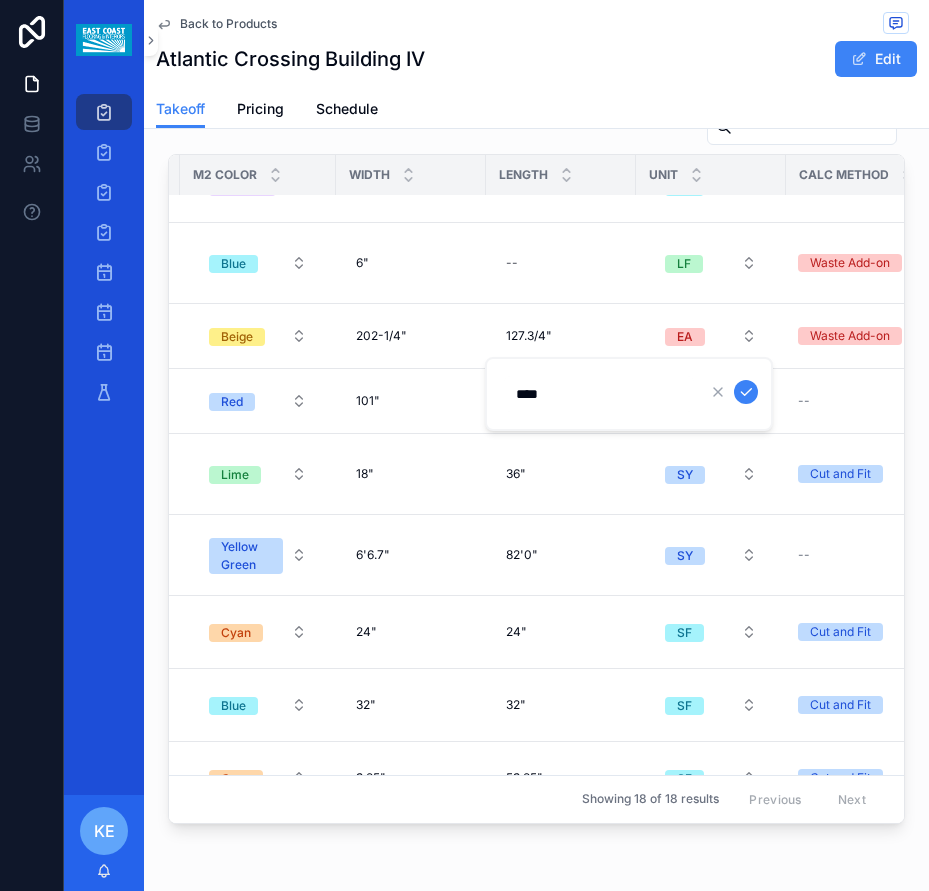 click at bounding box center (746, 392) 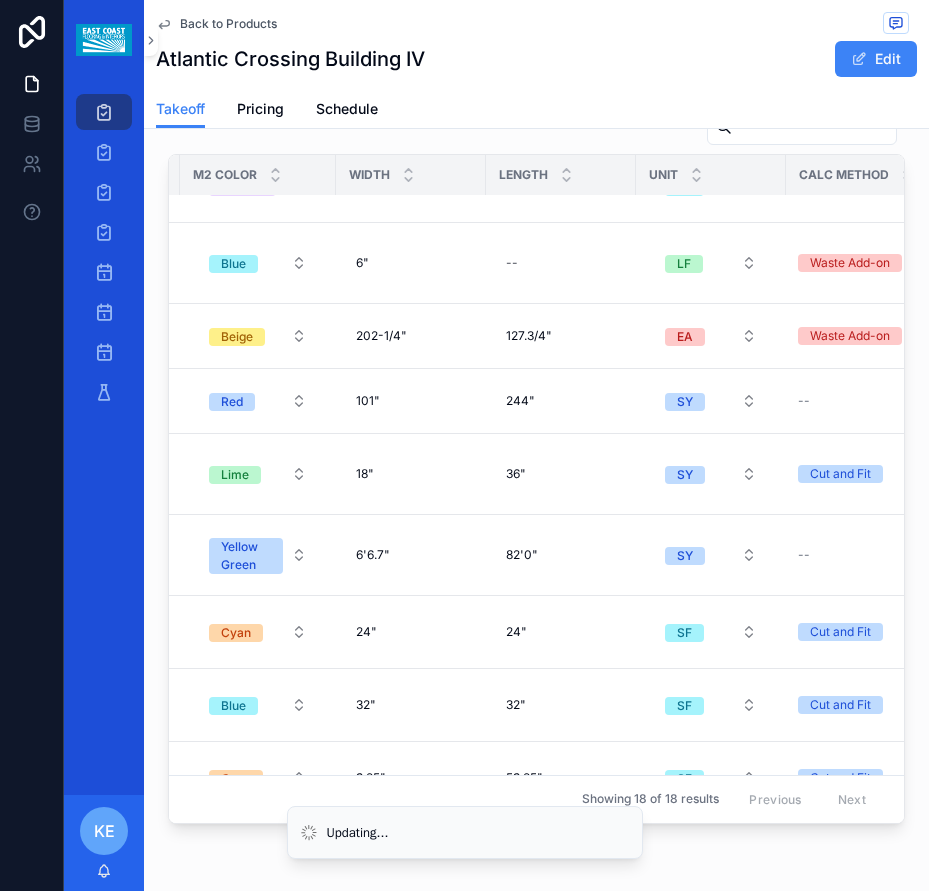 scroll, scrollTop: 100, scrollLeft: 2065, axis: both 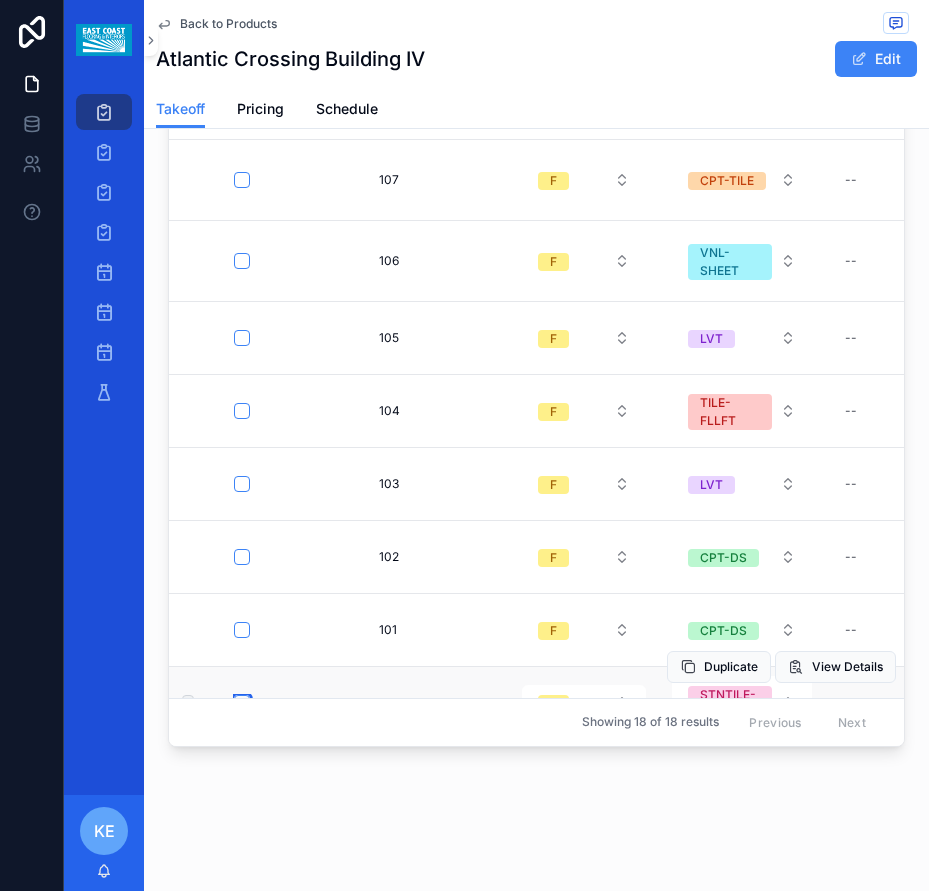 click at bounding box center [242, 703] 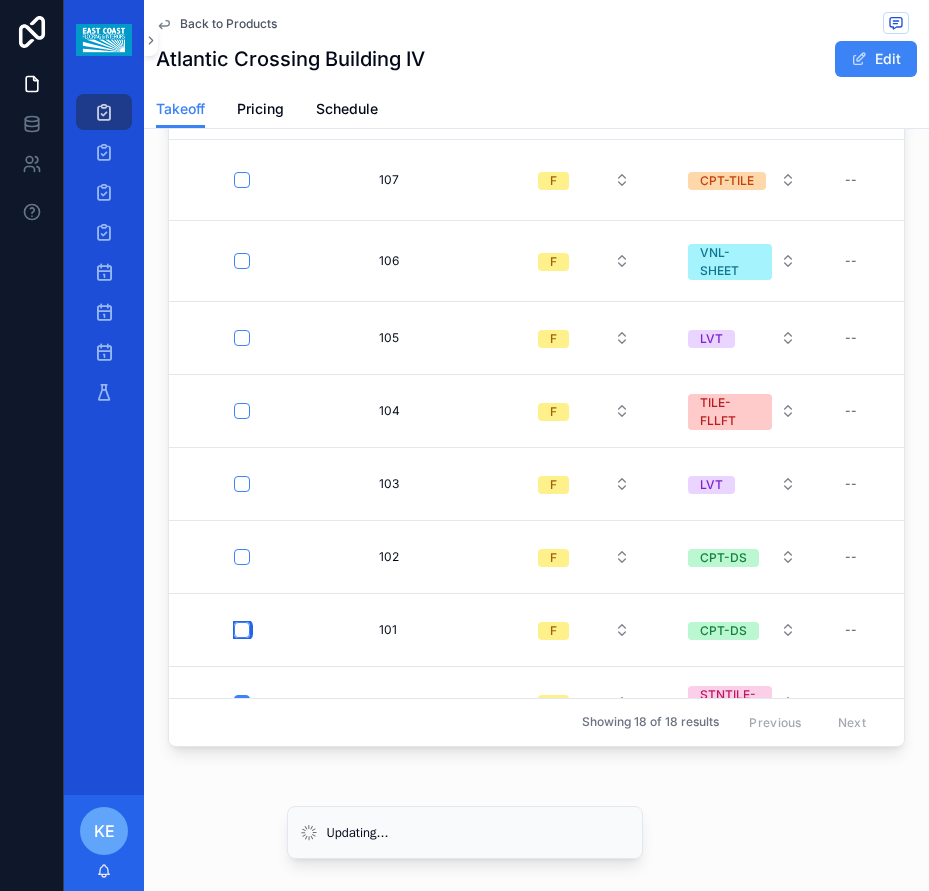 click at bounding box center [242, 630] 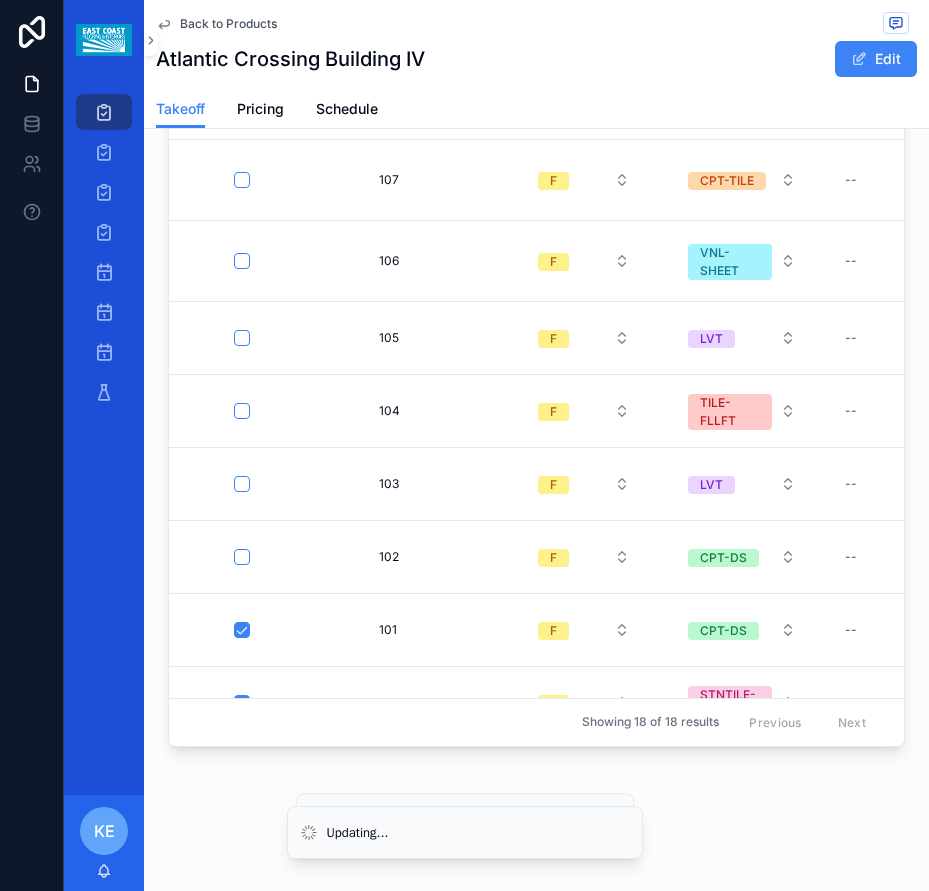 click at bounding box center (242, 557) 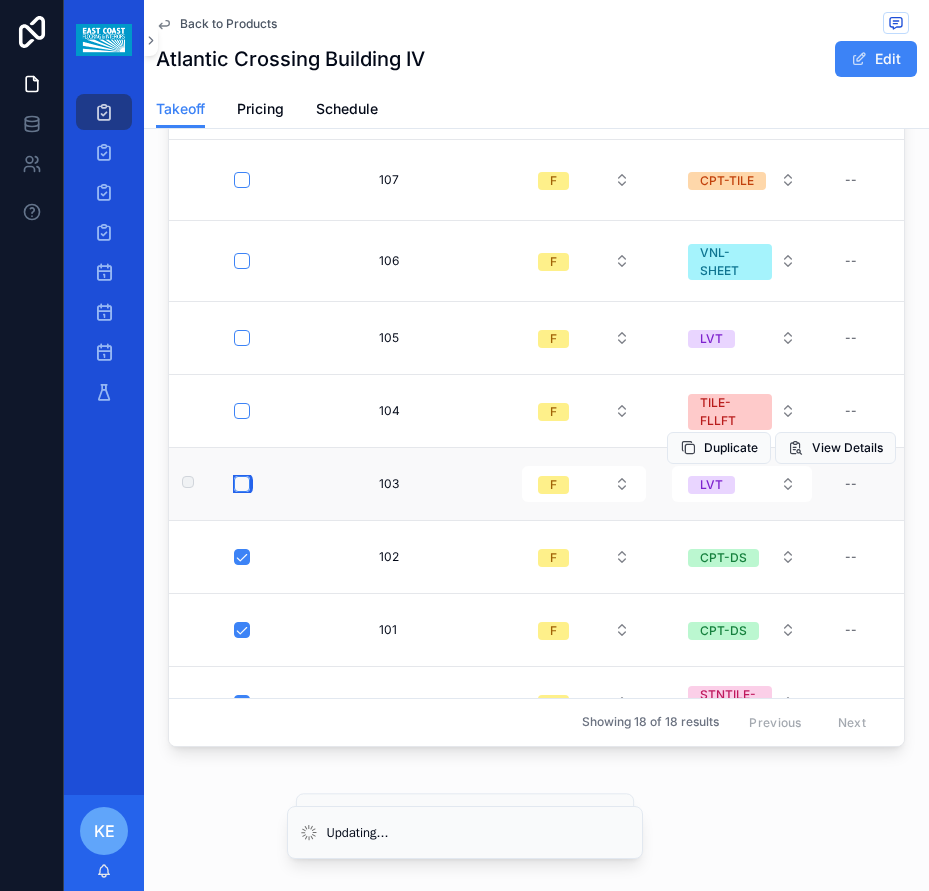 click at bounding box center [242, 484] 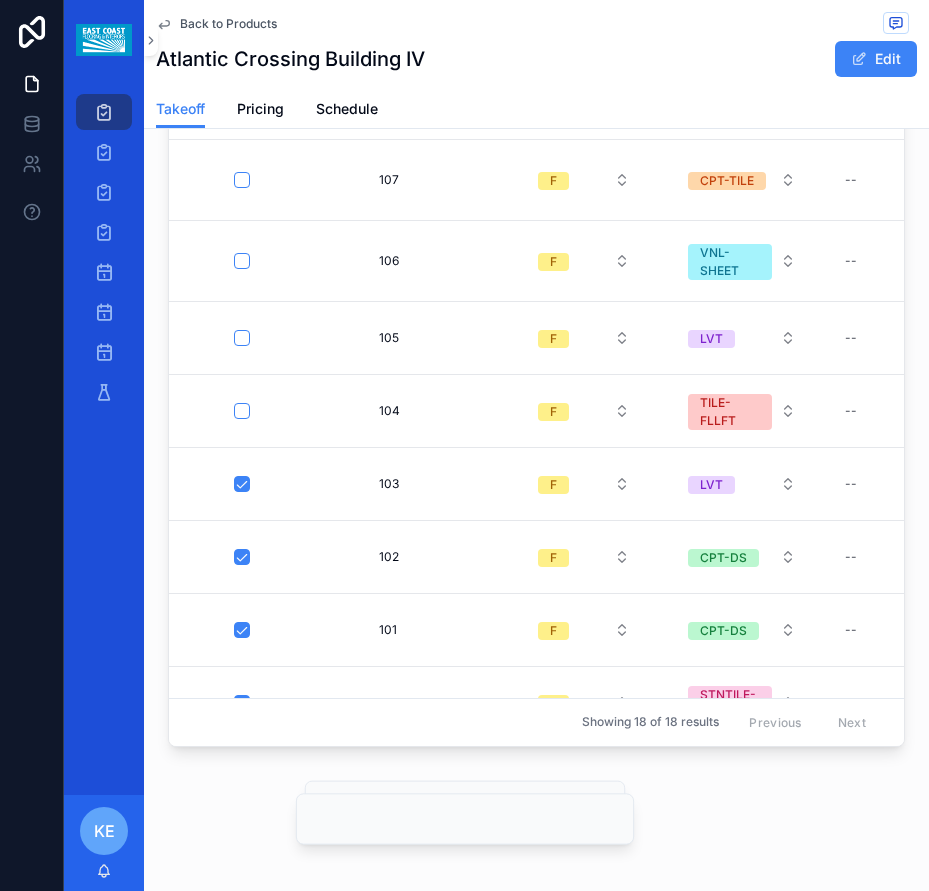click at bounding box center [242, 411] 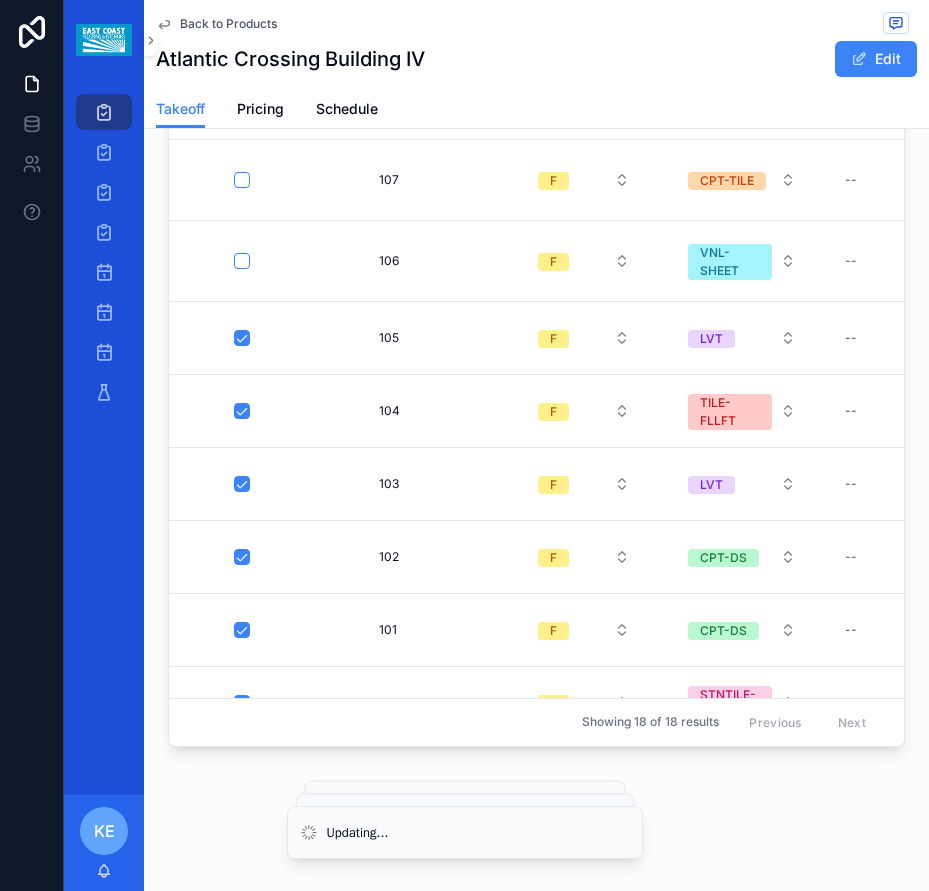 click at bounding box center (242, 261) 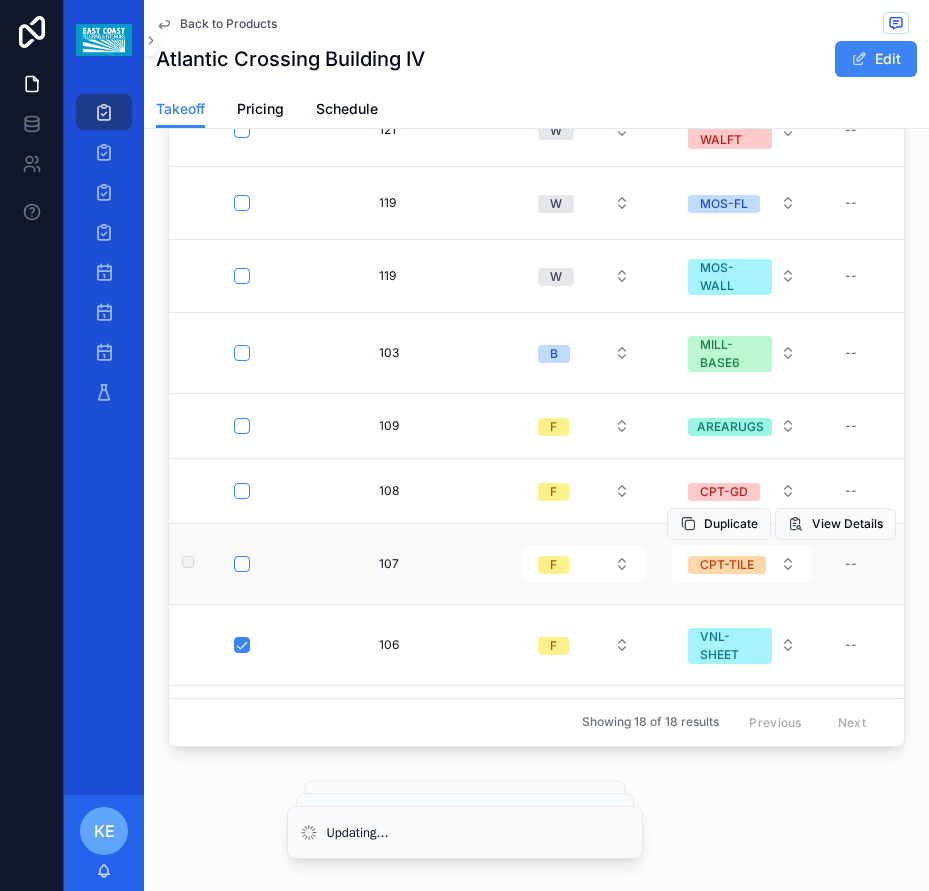 scroll, scrollTop: 317, scrollLeft: 0, axis: vertical 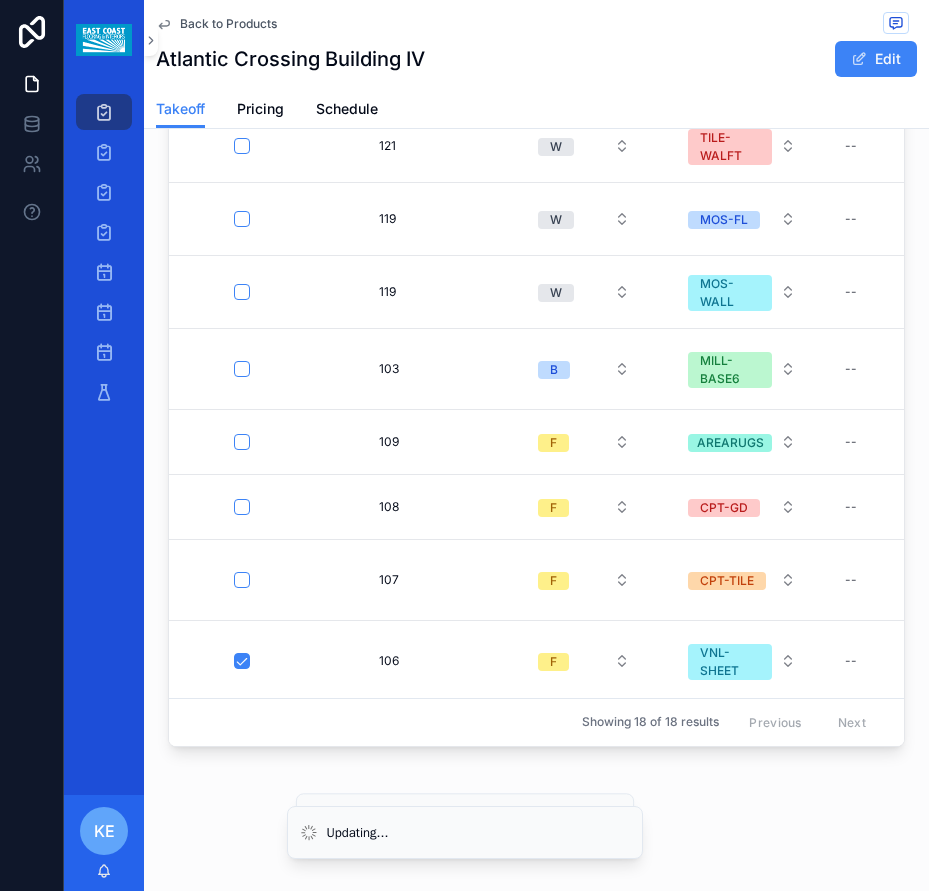 click at bounding box center (242, 507) 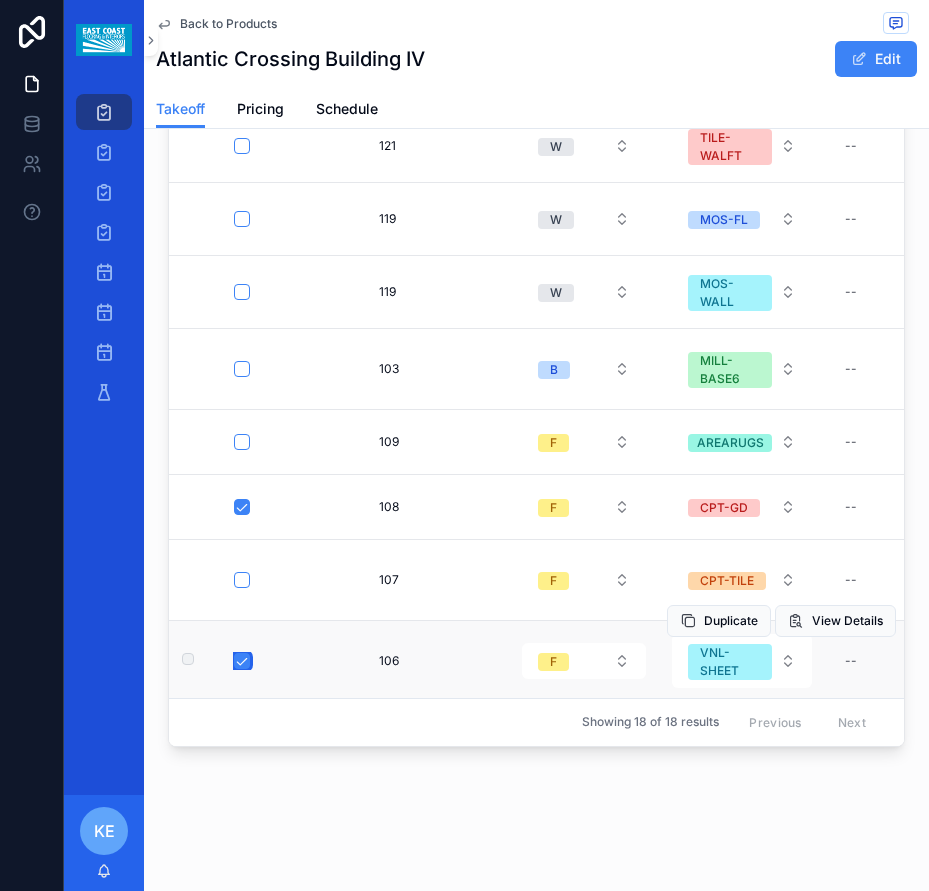 click at bounding box center (242, 661) 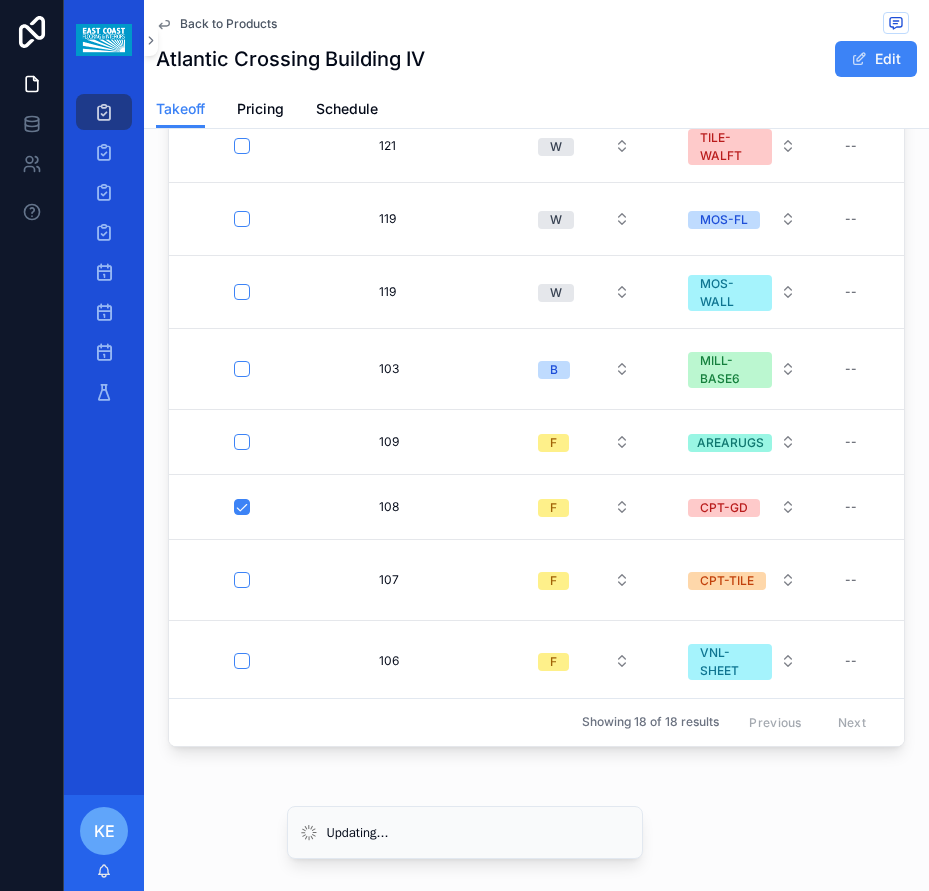 click at bounding box center (242, 738) 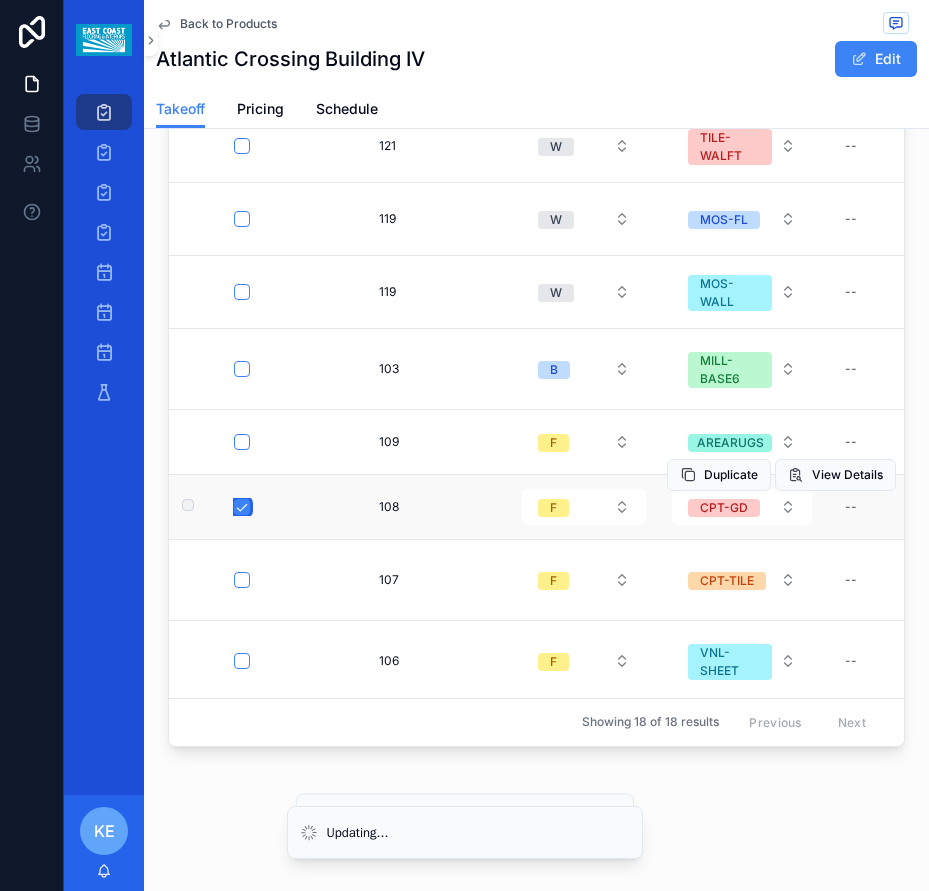 click at bounding box center [242, 507] 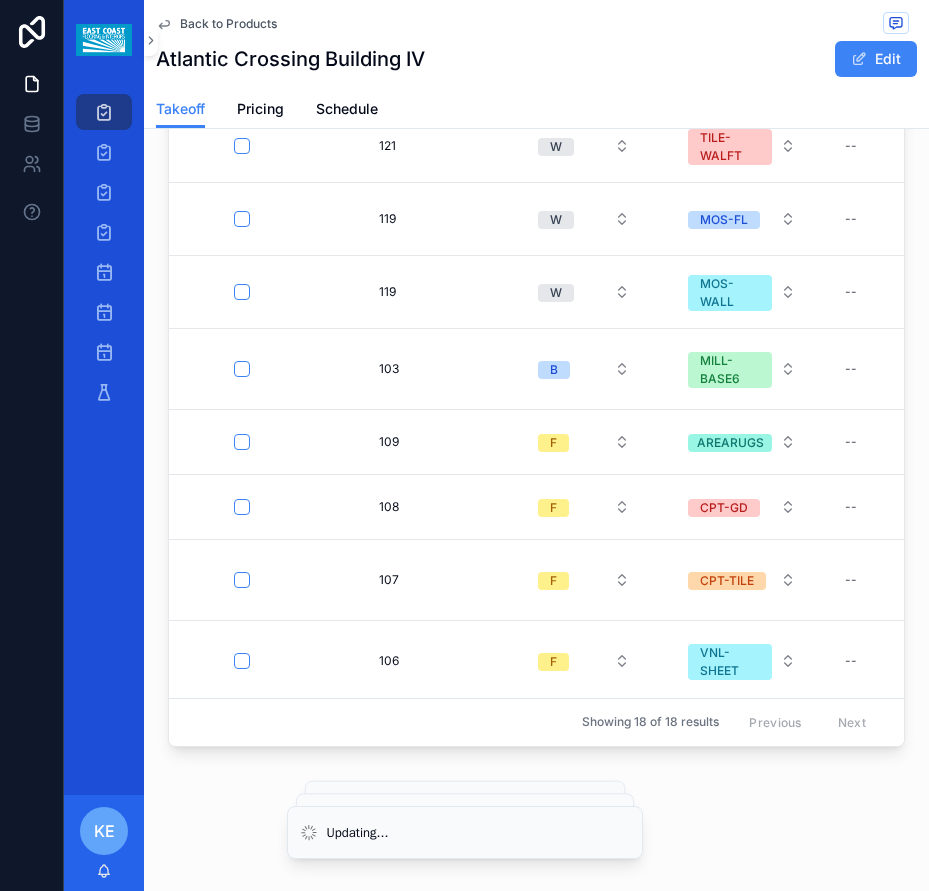 scroll, scrollTop: 717, scrollLeft: 0, axis: vertical 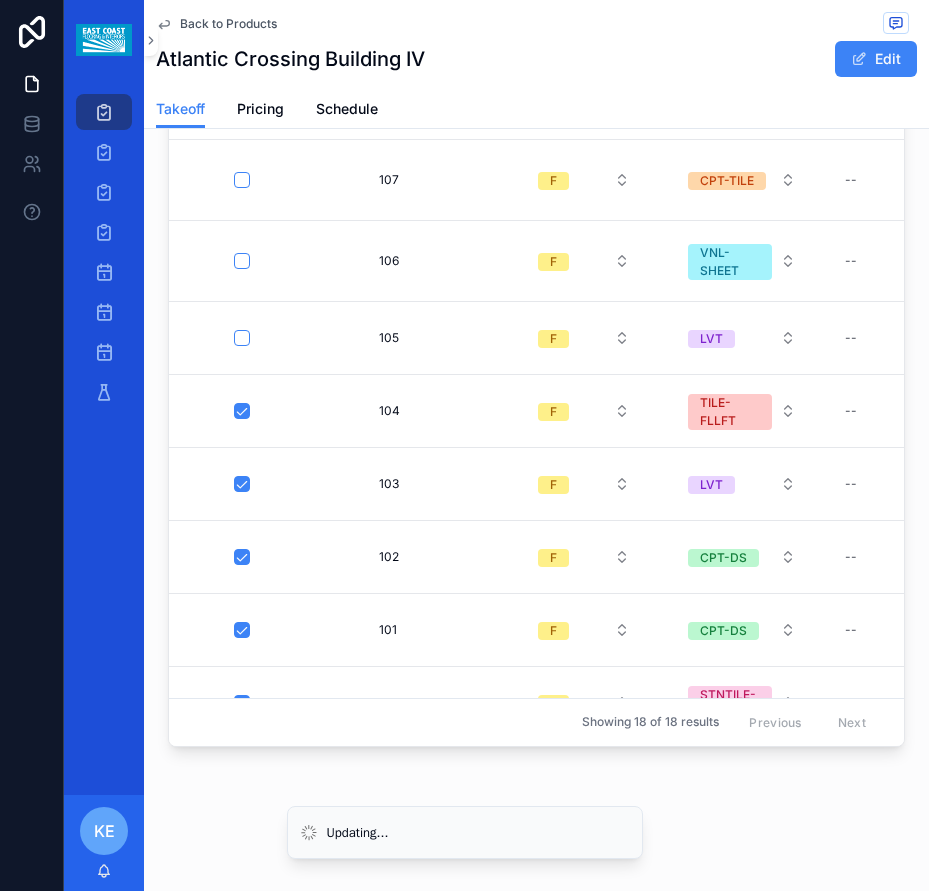 click on "Back to Products Atlantic Crossing Building IV Edit Takeoff Takeoff Pricing Schedule Generate Excel Project Atlantic Crossing Building IV Due Date [TIME_AGO] Project Type New Construction Second Product List -- Client [CLIENT_NAME] Architect [ARCHITECT_NAME] Designer [DESIGNER_NAME] Link to M2 Excel Open Excel Architect Address [CITY], [STATE] Project Address [NUMBER] [STREET], [CITY], [STATE], [POSTAL_CODE], [COUNTRY] Designer Address [CITY], [STATE] Bid Status Takeoff Finish Schedule STAIRS-CPT STAIRS-LAM STAIRS-LVT STAIRS-RUB STAIRS-TIL STAIRS-TRD STAIRS-WD FLASH DEMO-CPTDS DEMO-CPTGD DEMO-CPTTP DEMO-RES DEMO-TILE DEMO-WOOD LAB-LABOR MISC ATTIC-BASE ATTIC-CPT ATTIC-LVT ATTIC-RUBS ATTIC-RUBT ATTIC-SDT ATTIC-TILE ATTIC-VCT ATTIC-VNLS ATTIC-WOOD PREFAB-BEN PREFAB-CU5 PREFAB-CU8 PREFAB-NIC PREFAB-SHO ANTIFRACT CRACKSOUND PLYWOOD SOUND-LVT SOUND-WOOD WATERPROOF SCHLUTER TRIM-RES TRIM-STN MOISTURE PREP RAMPING SELFLEVEL CONC-POL CONC-SEAL CONC-STAIN EPOXY PROTECT B" at bounding box center (536, -693) 